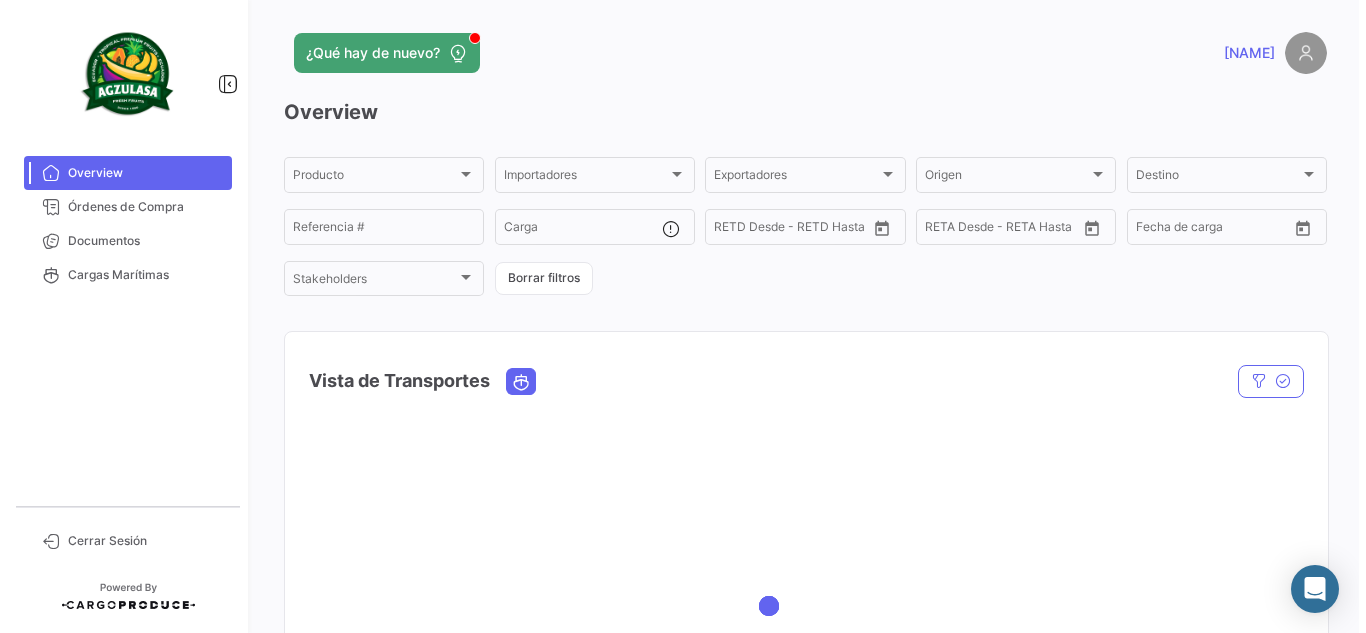 scroll, scrollTop: 0, scrollLeft: 0, axis: both 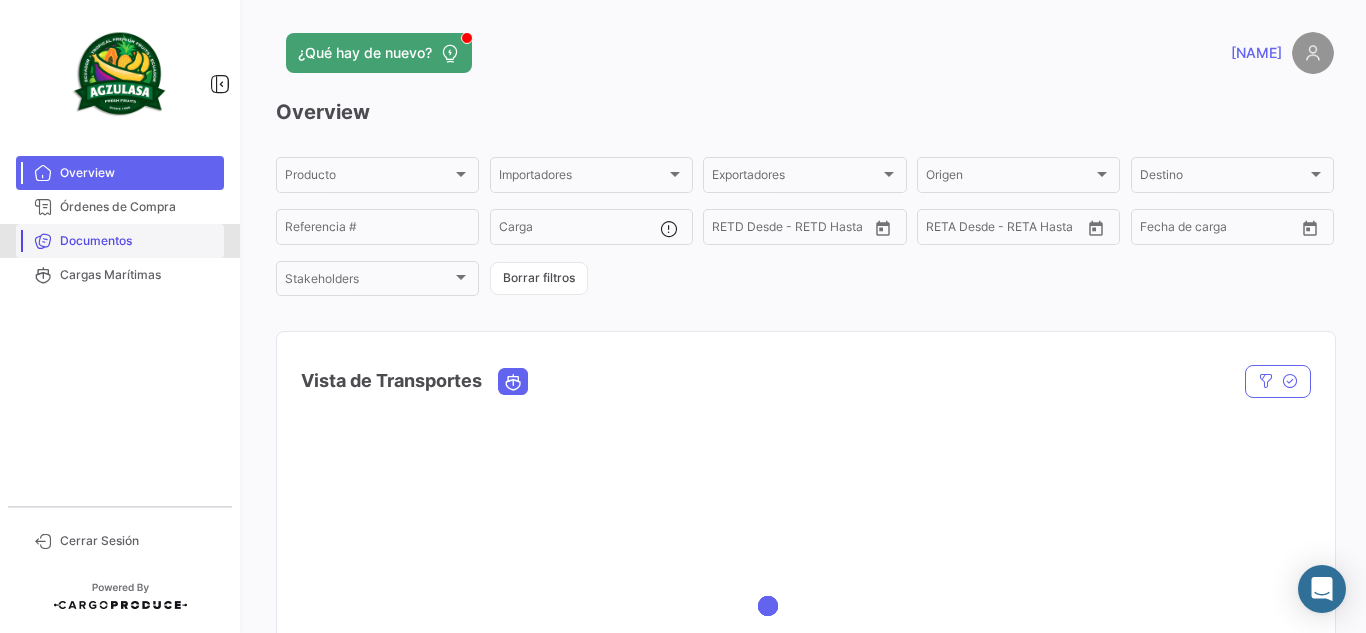 click on "Documentos" at bounding box center (138, 241) 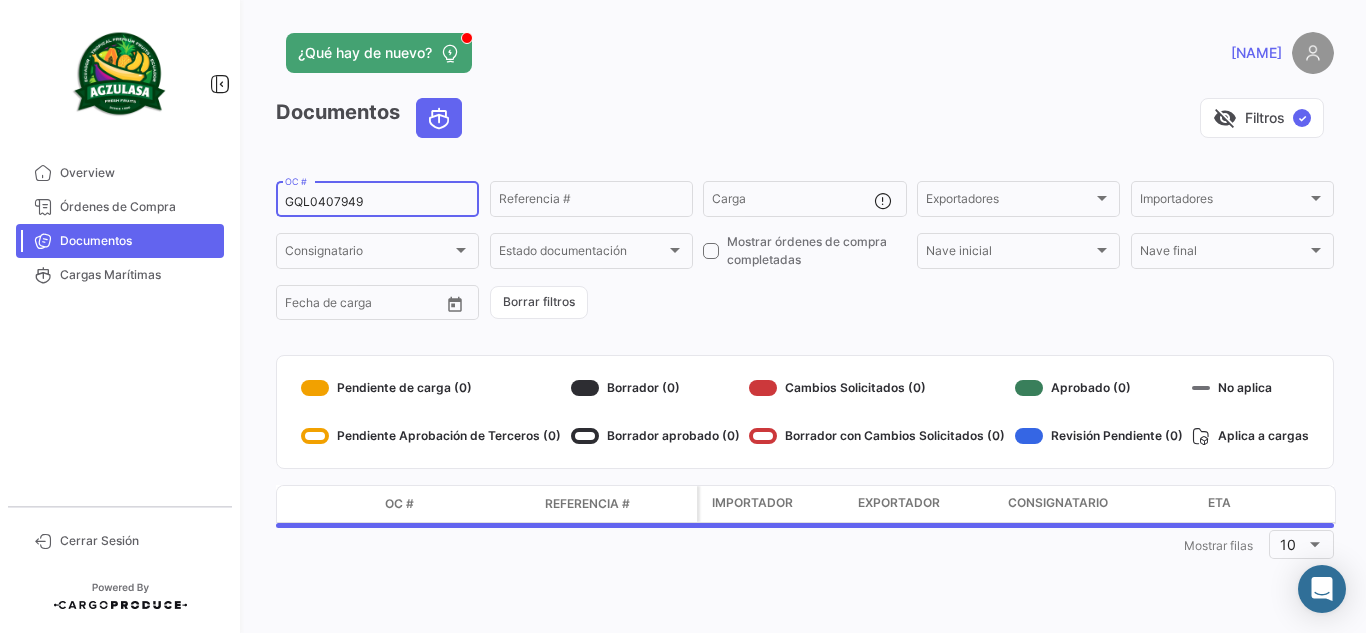 click on "GQL0407949" at bounding box center [377, 202] 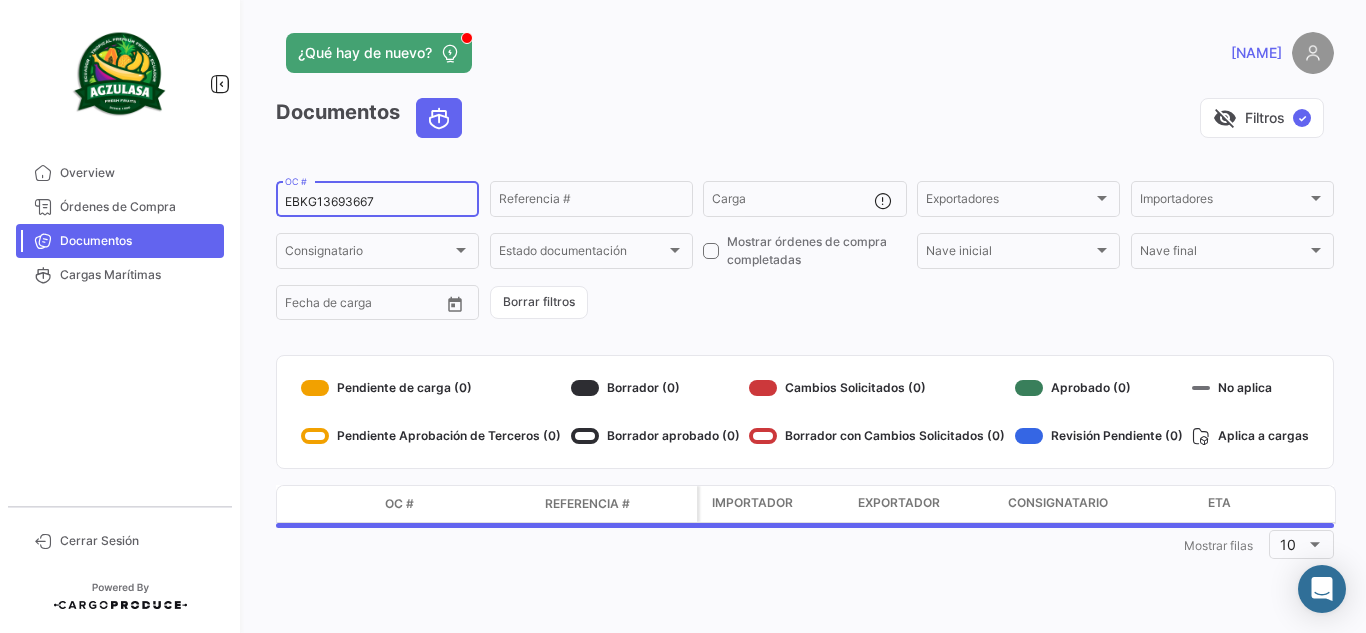 type on "EBKG13693667" 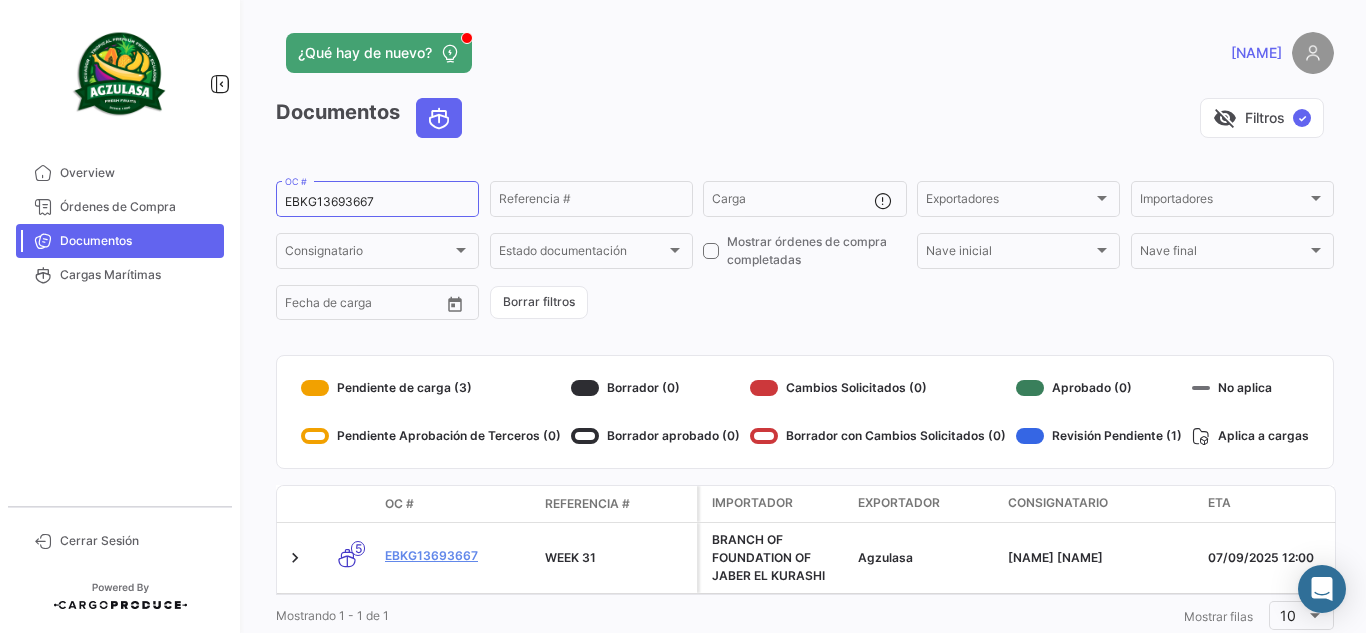 click on "visibility_off   Filtros  ✓" 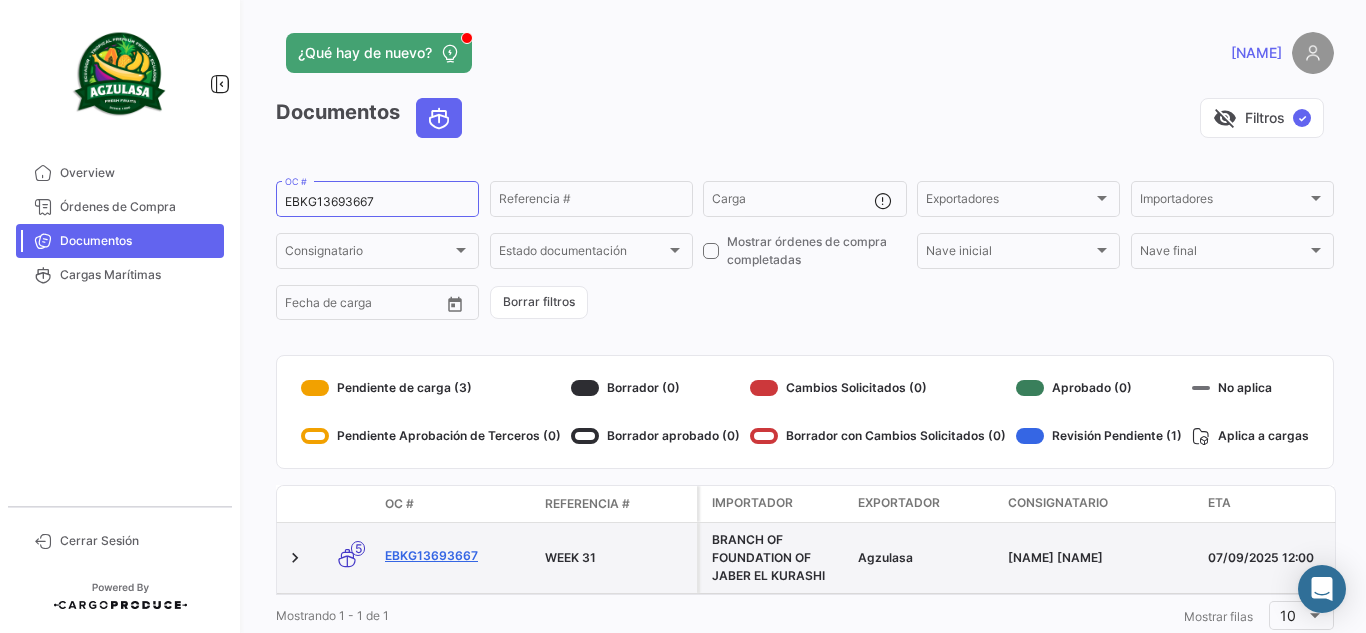 click on "EBKG13693667" 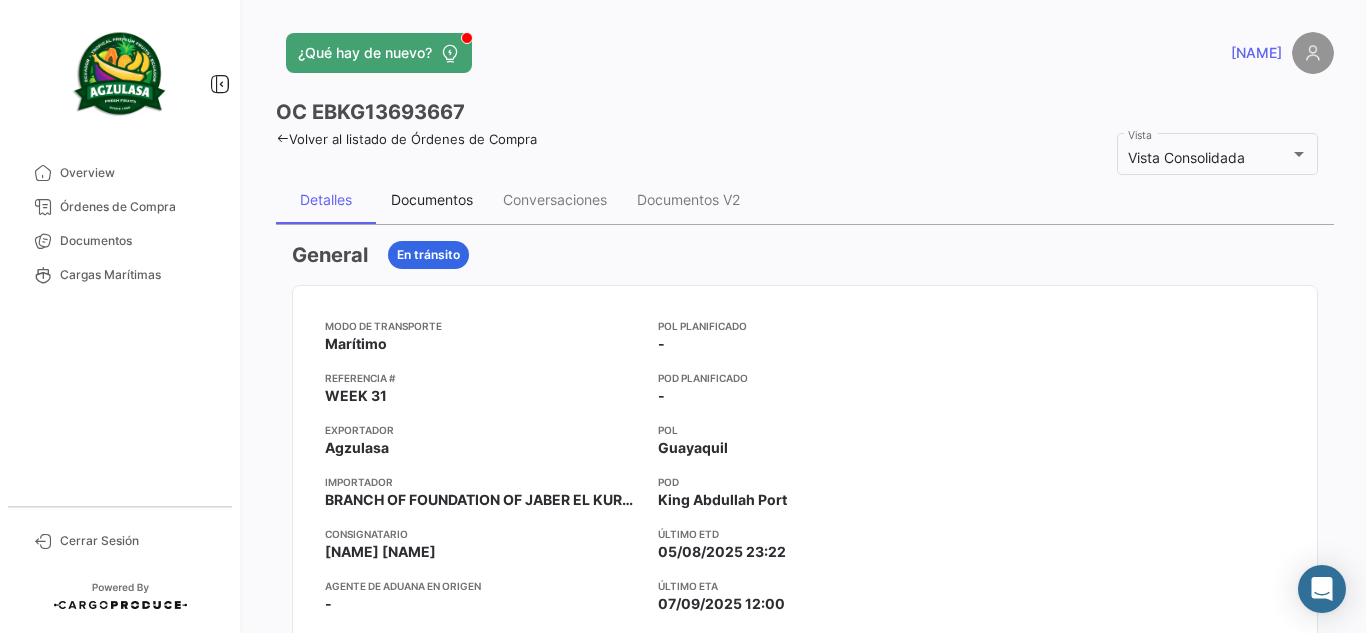 click on "Documentos" at bounding box center (432, 199) 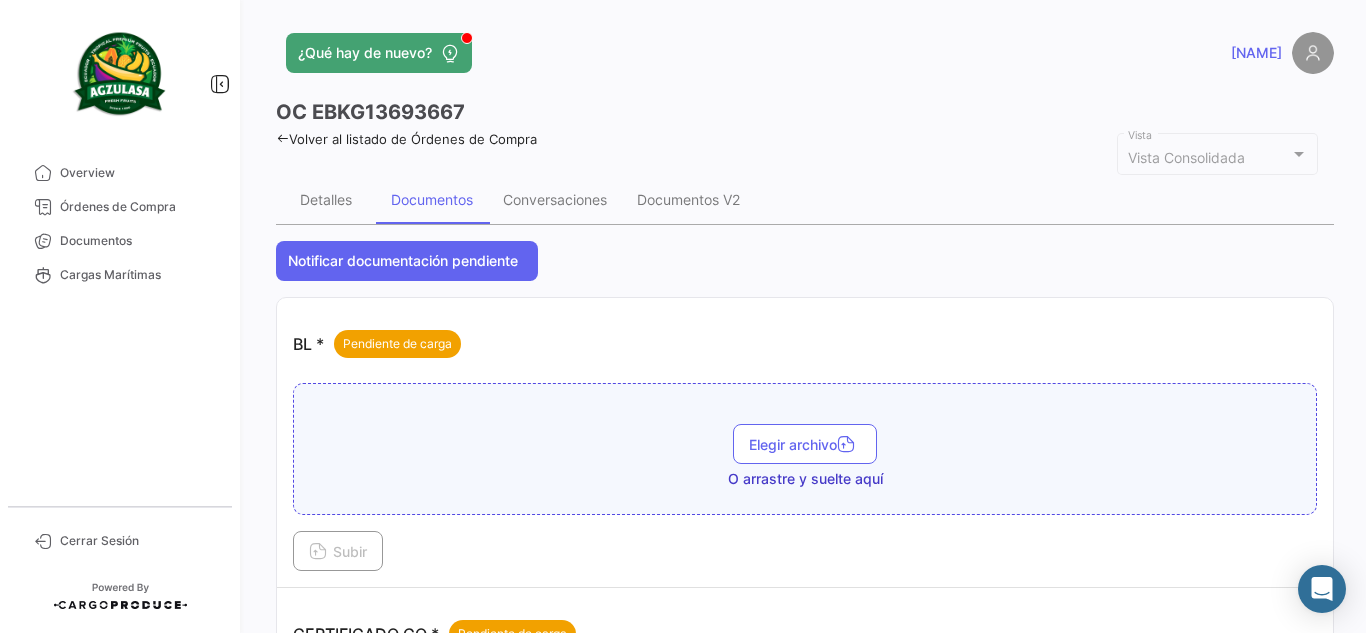 click on "¿Qué hay de nuevo? [NAME]" 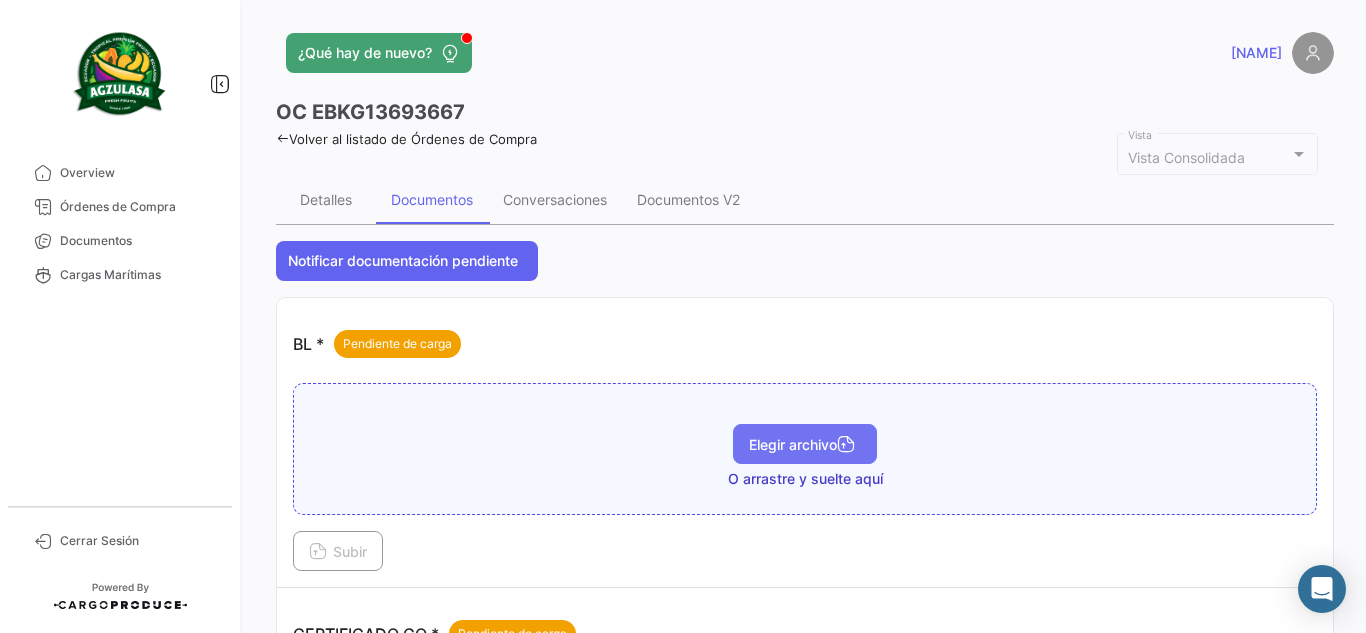click on "Elegir archivo" at bounding box center (805, 444) 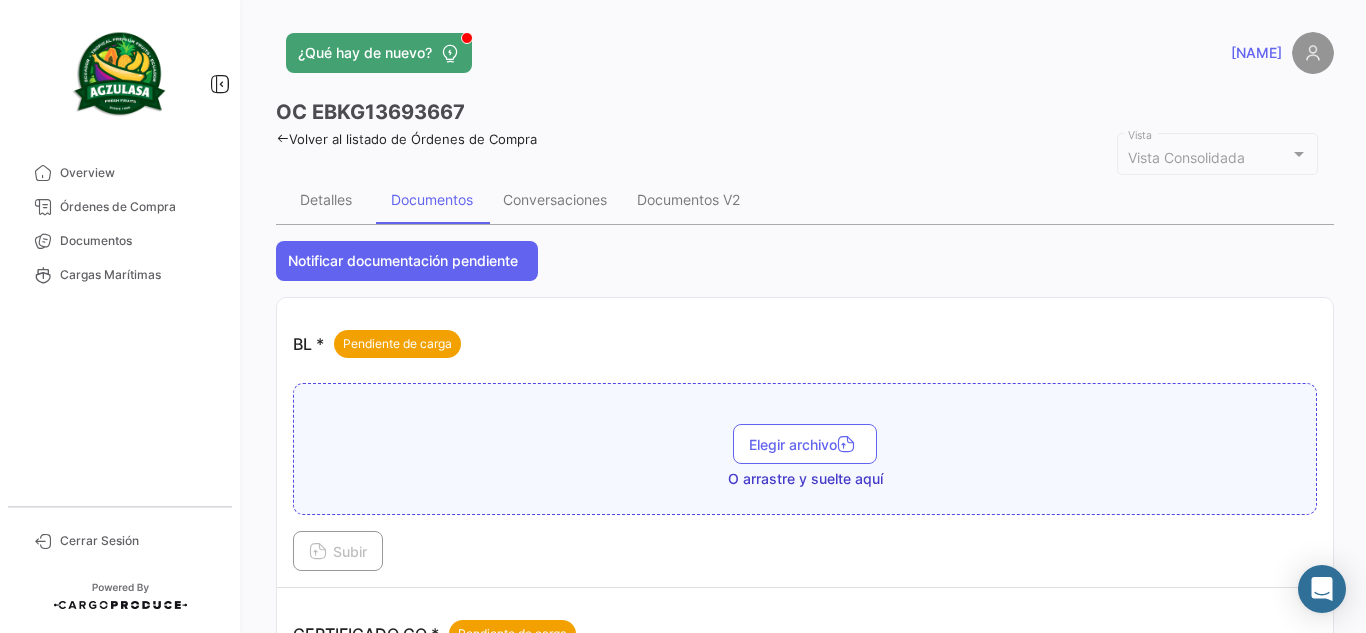 click on "[NAME]" 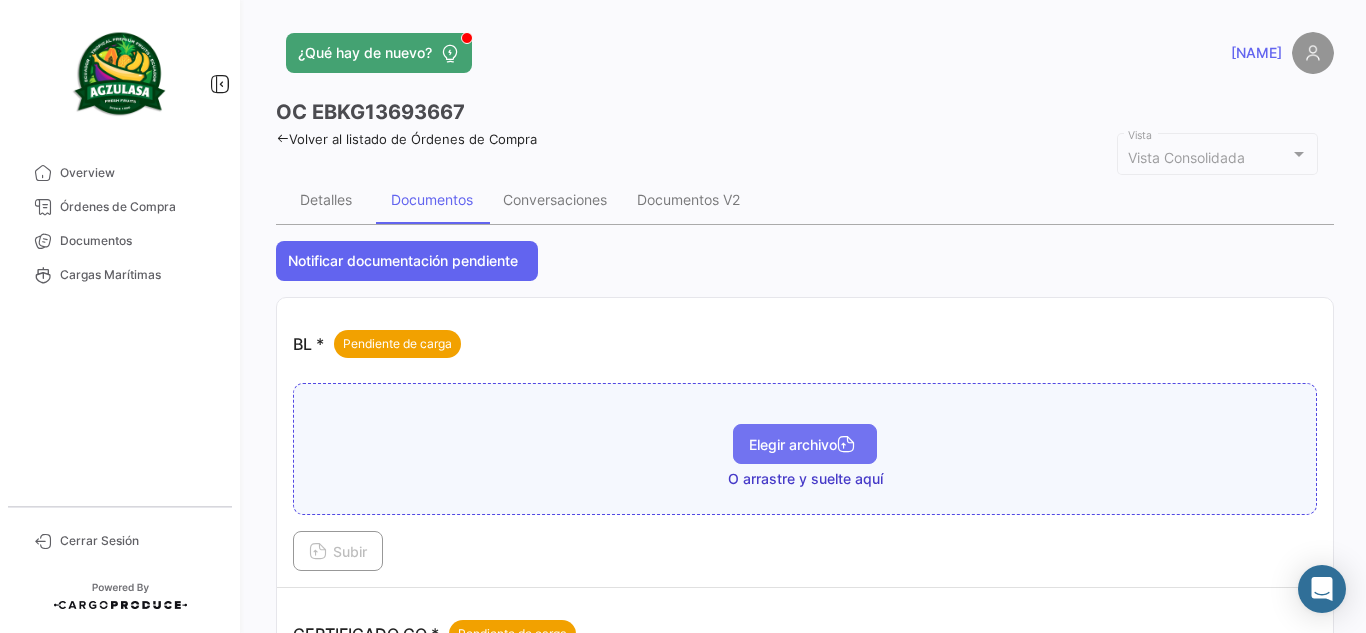 click on "Elegir archivo" at bounding box center [805, 444] 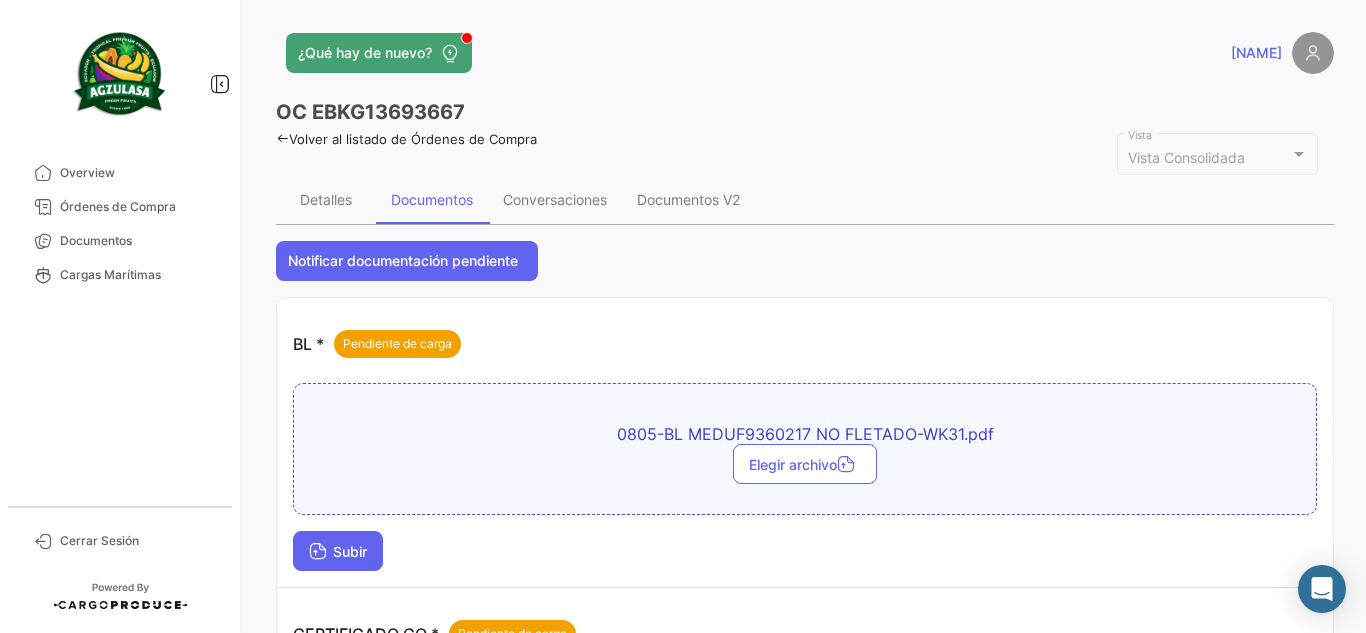 click on "Subir" at bounding box center [338, 551] 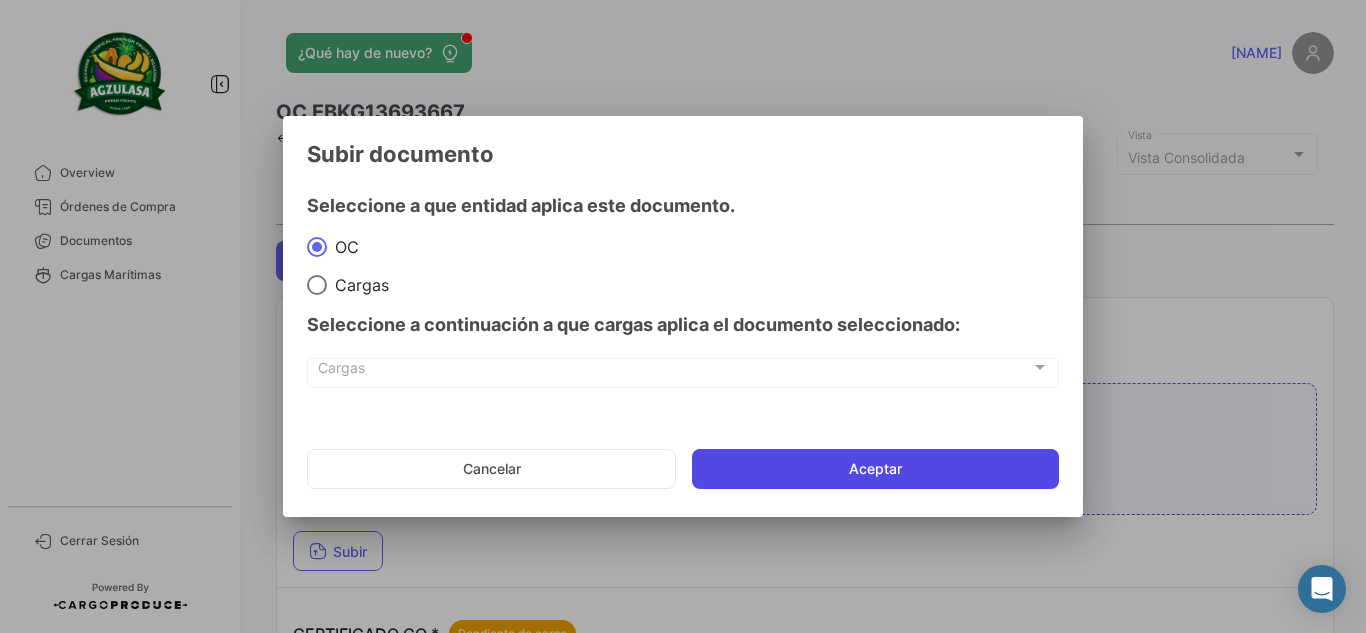 click on "Aceptar" 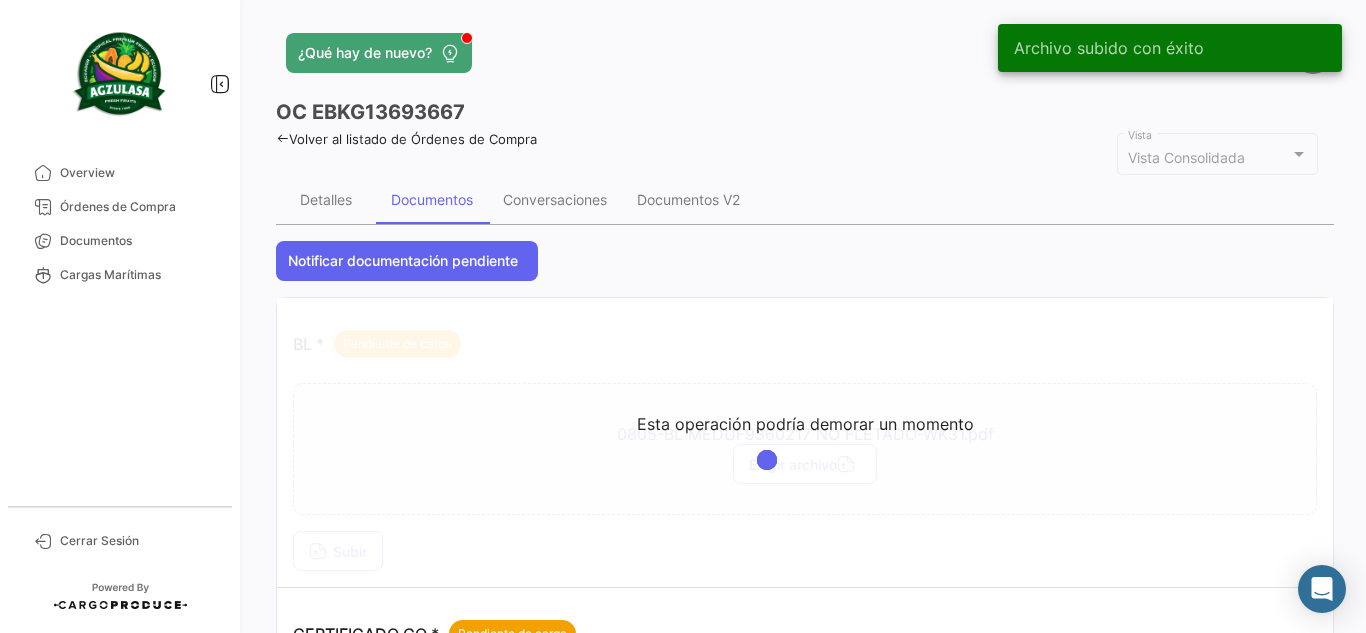 click on "Volver al listado de Órdenes de Compra" 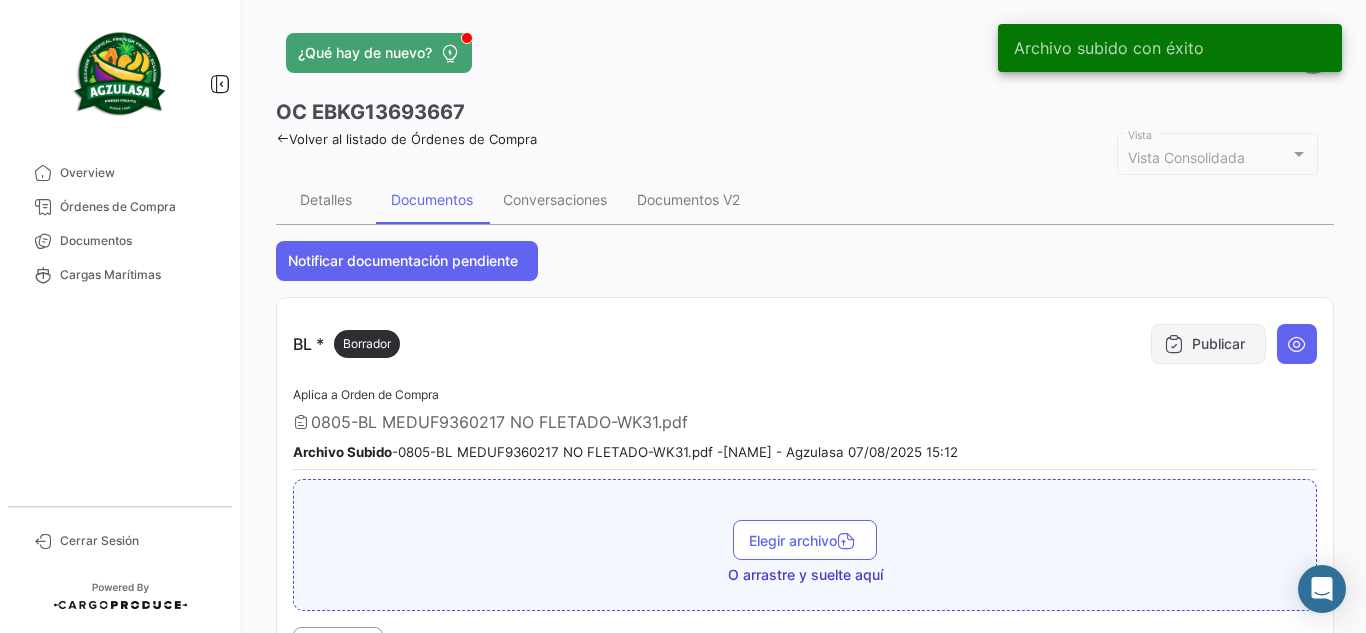 click on "Publicar" at bounding box center [1208, 344] 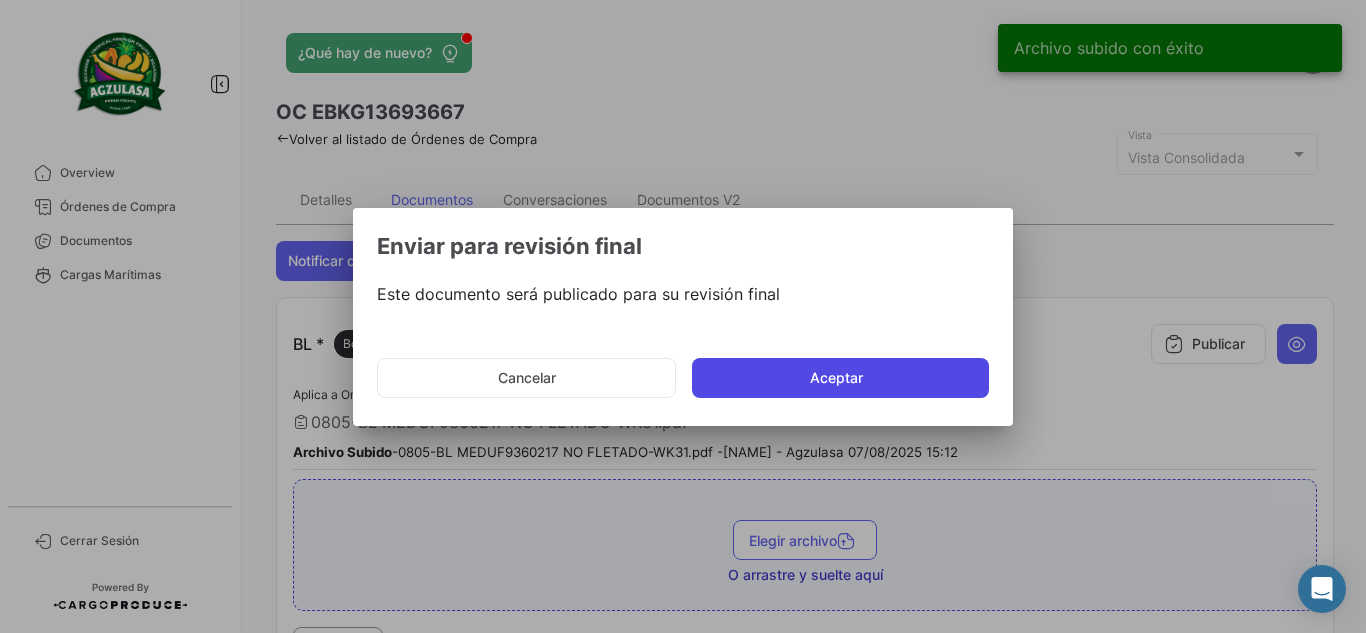 click on "Aceptar" 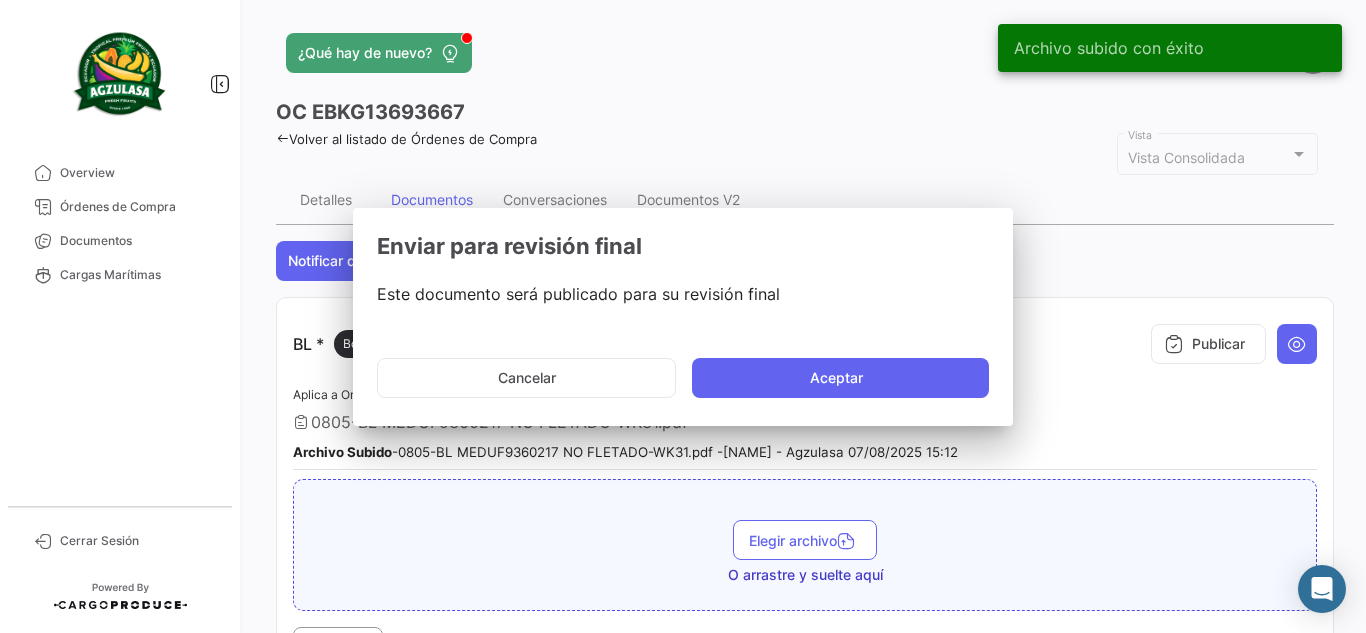 type 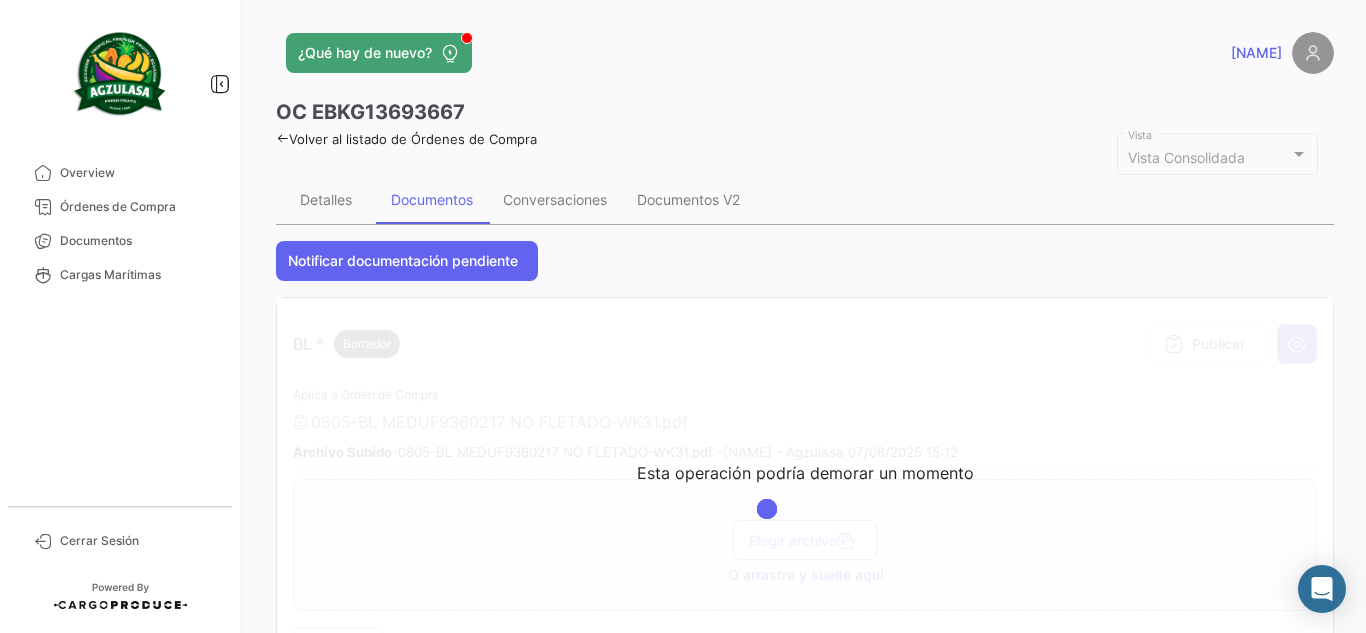 click on "¿Qué hay de nuevo? [NAME]" 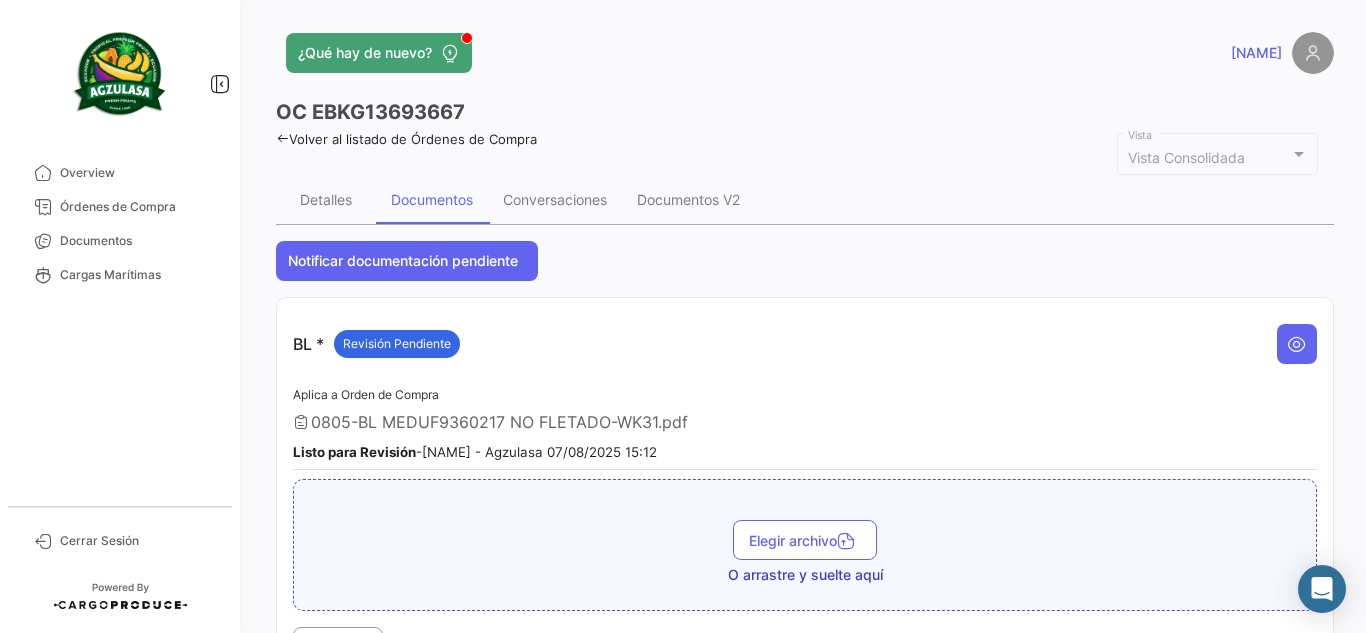 click on "¿Qué hay de nuevo? [NAME]" 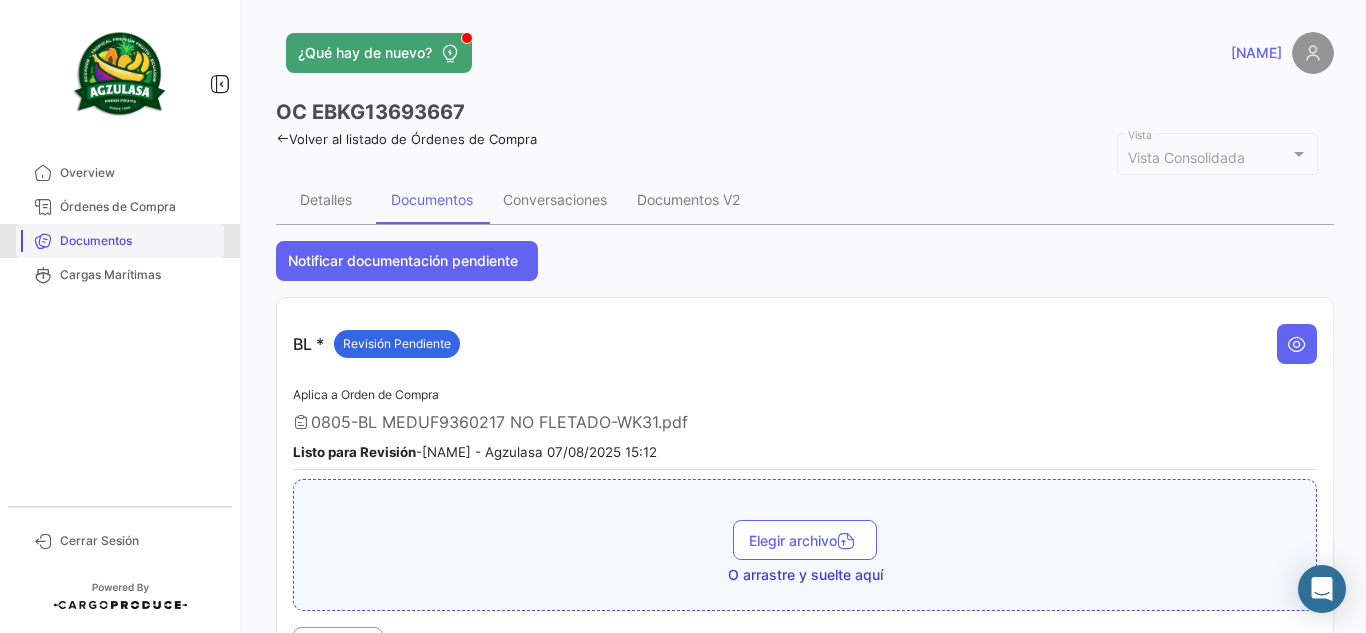 click on "Documentos" at bounding box center (138, 241) 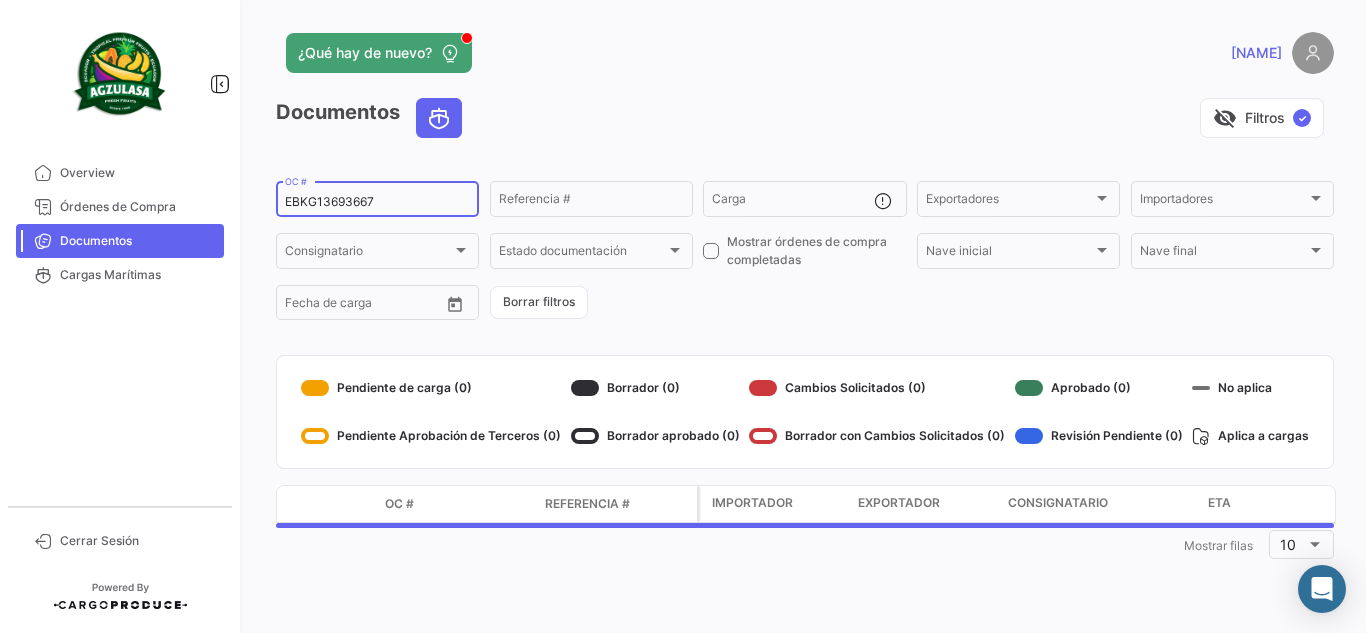 click on "EBKG13693667" at bounding box center (377, 202) 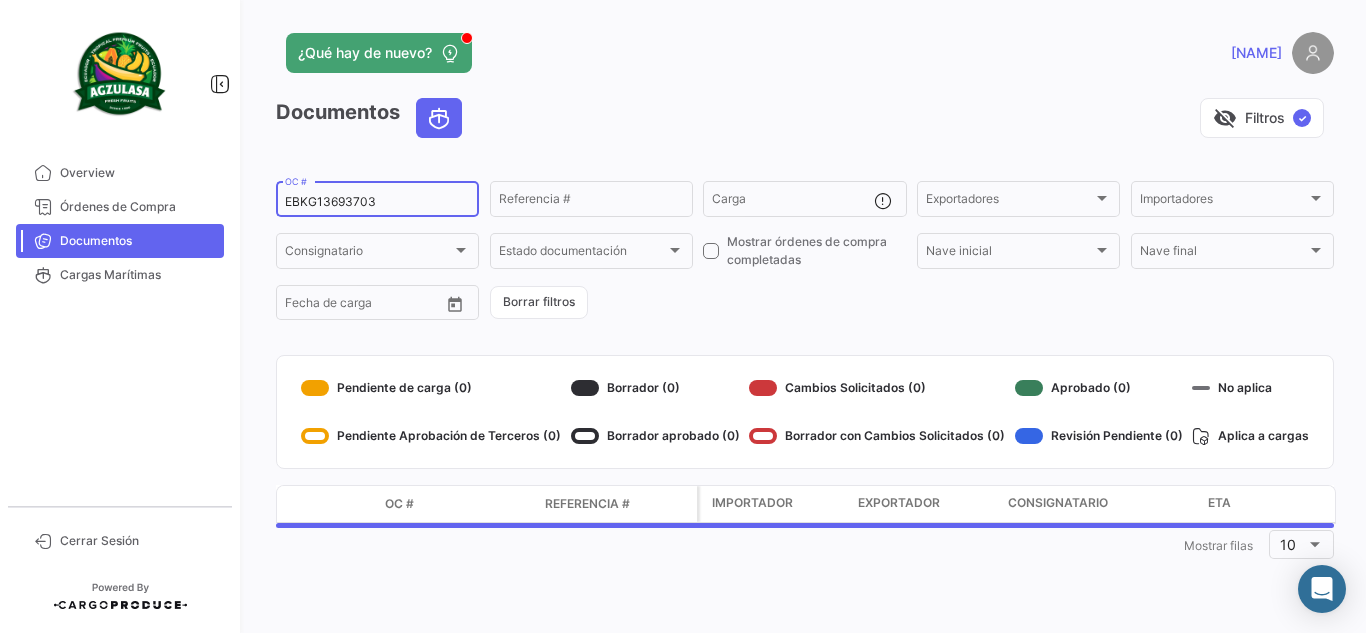 type on "EBKG13693703" 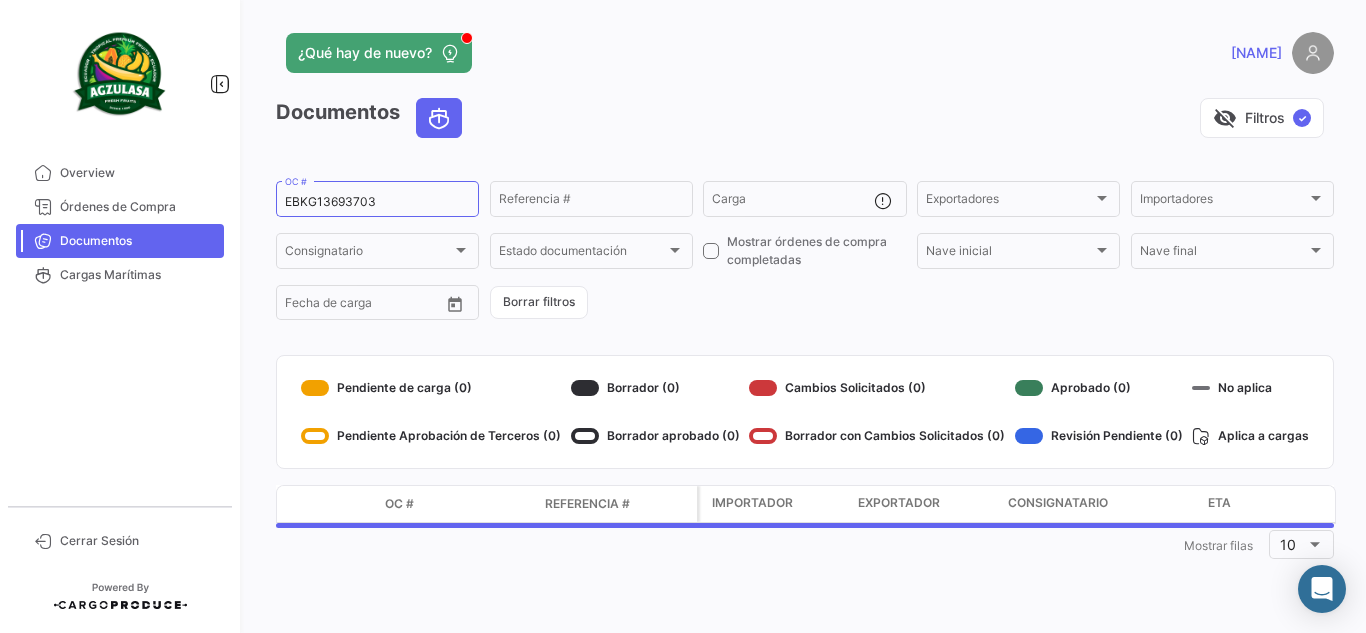 click on "¿Qué hay de nuevo?" 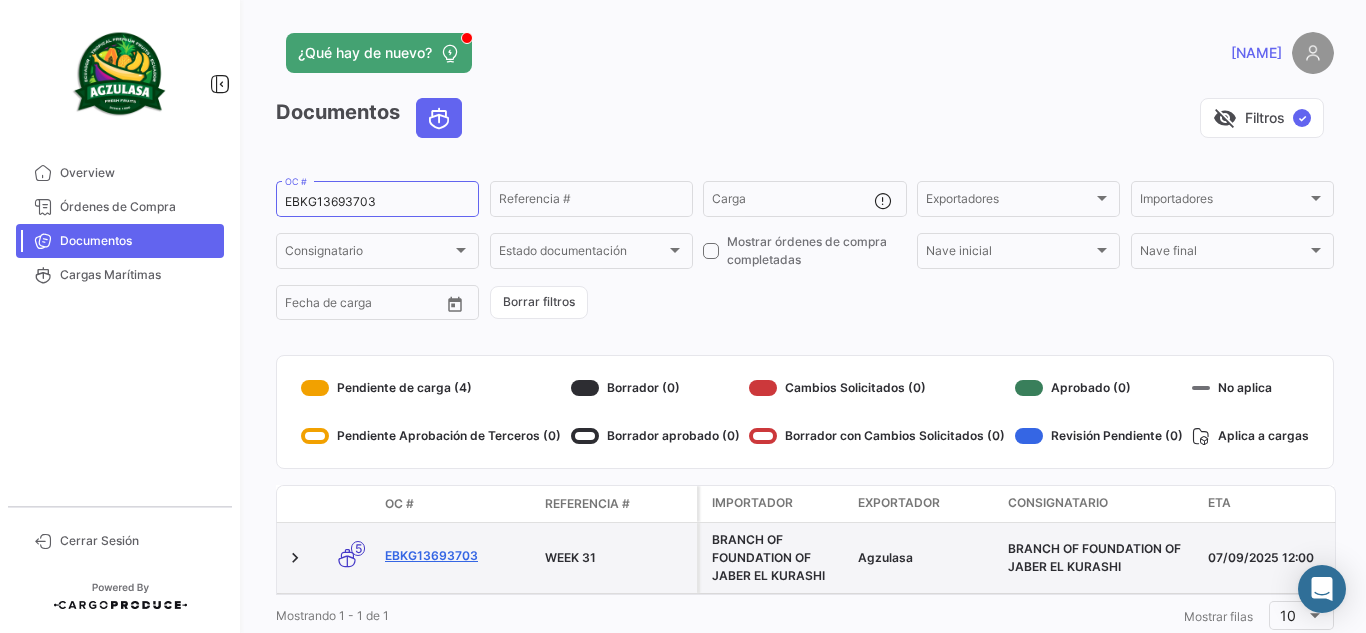 click on "EBKG13693703" 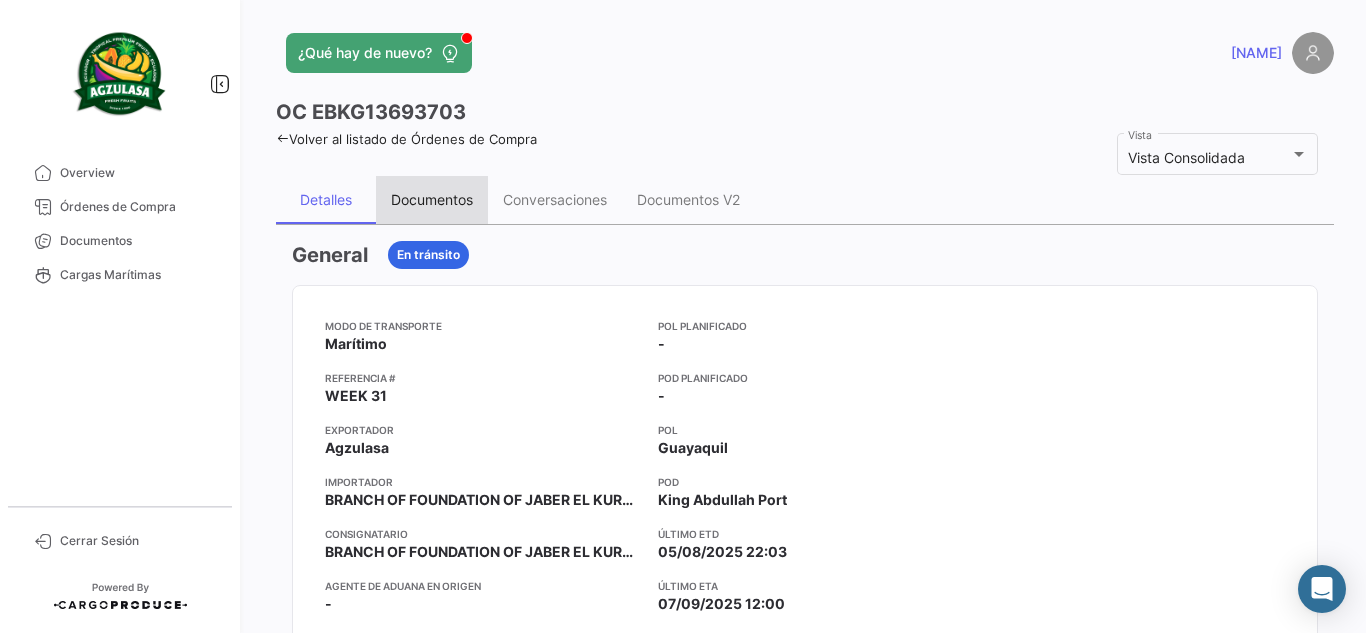 click on "Documentos" at bounding box center (432, 199) 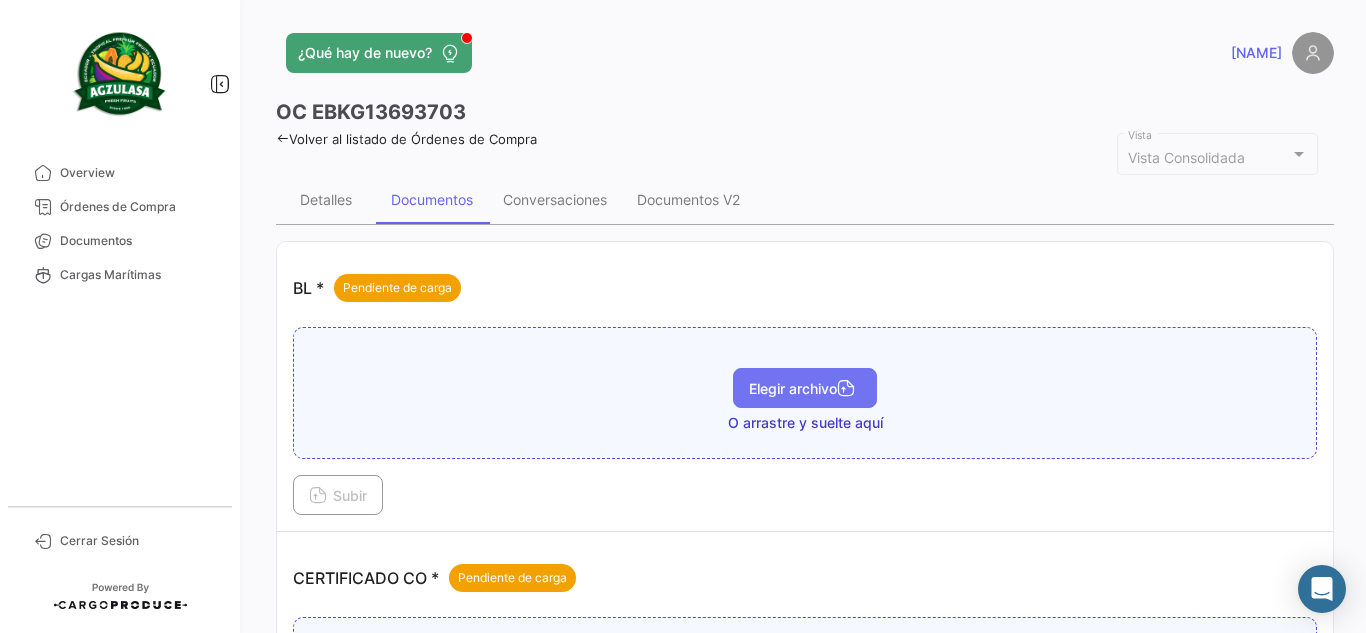 click on "Elegir archivo" at bounding box center (805, 388) 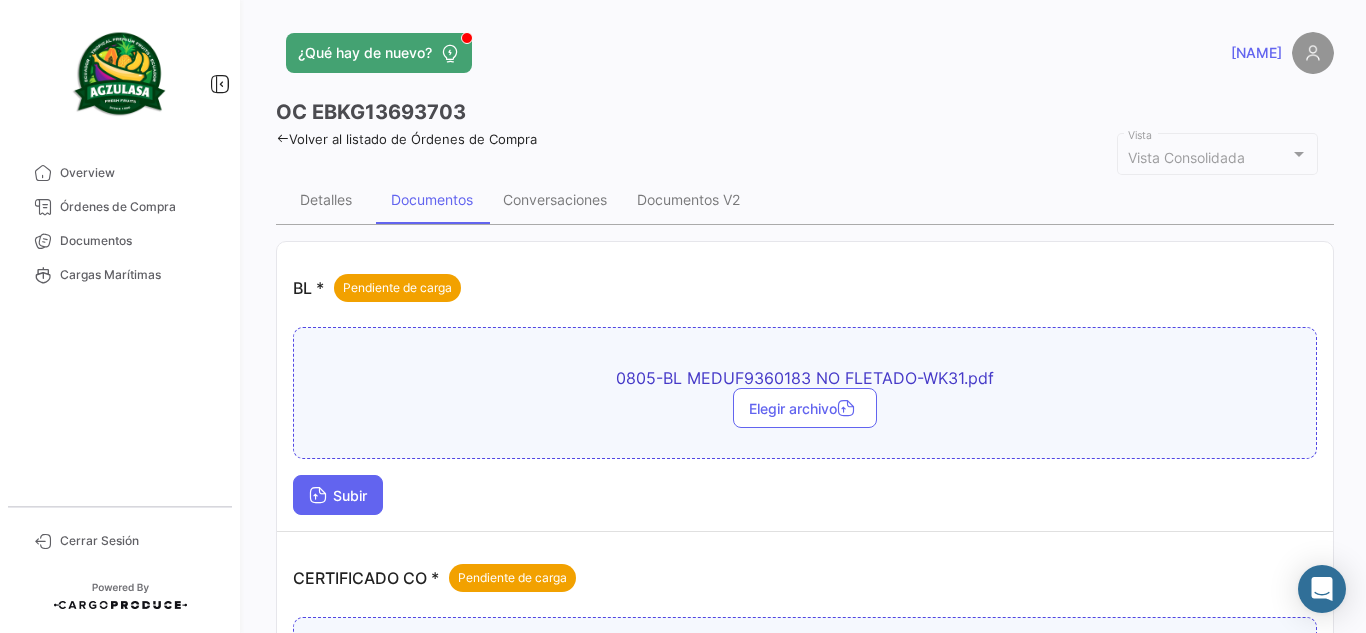 click on "Subir" at bounding box center [338, 495] 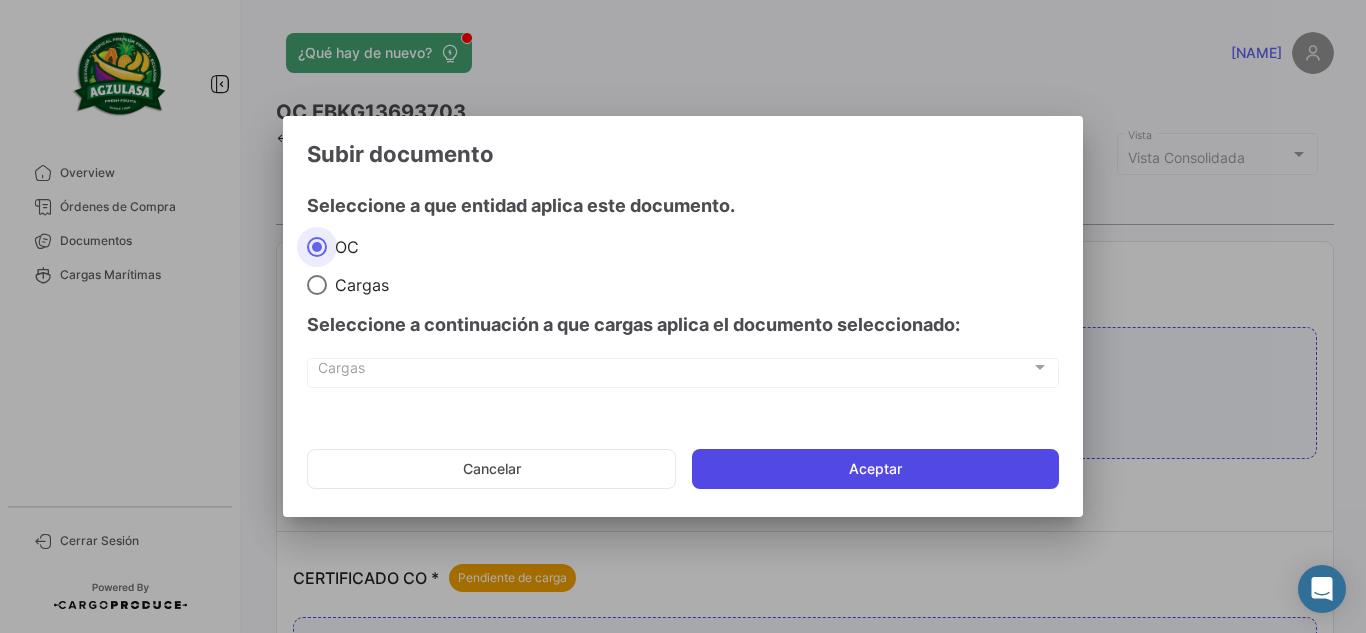 click on "Aceptar" 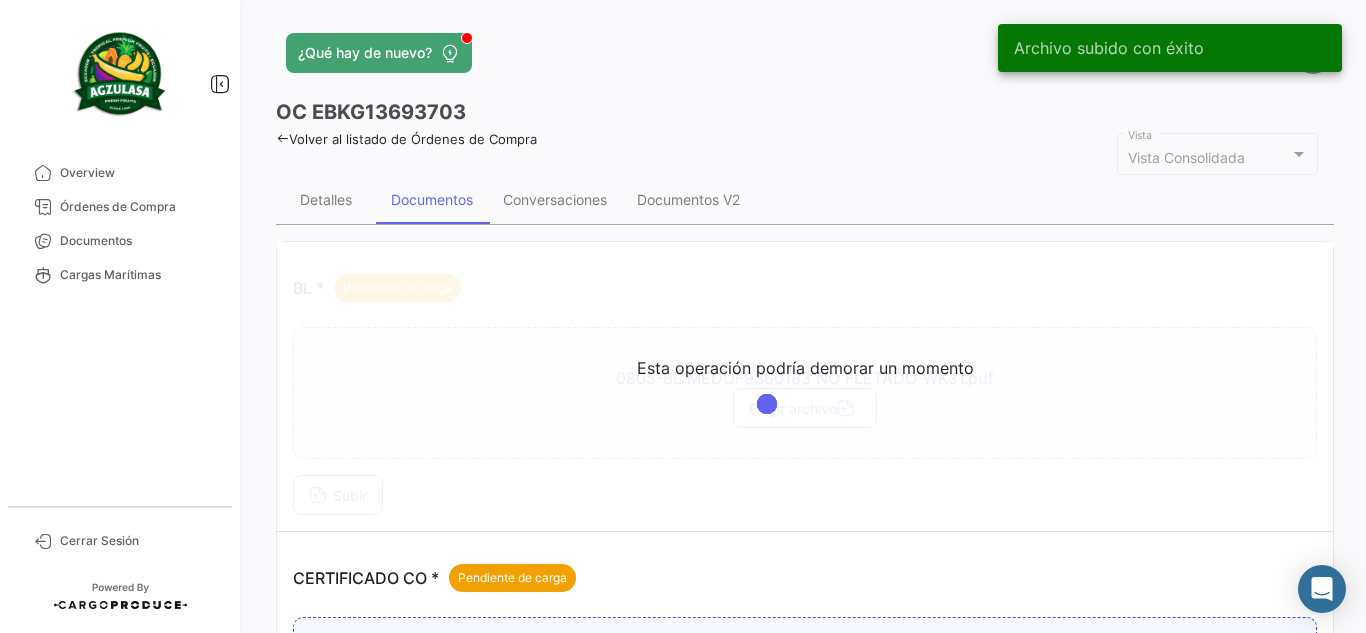 drag, startPoint x: 823, startPoint y: 68, endPoint x: 880, endPoint y: 119, distance: 76.48529 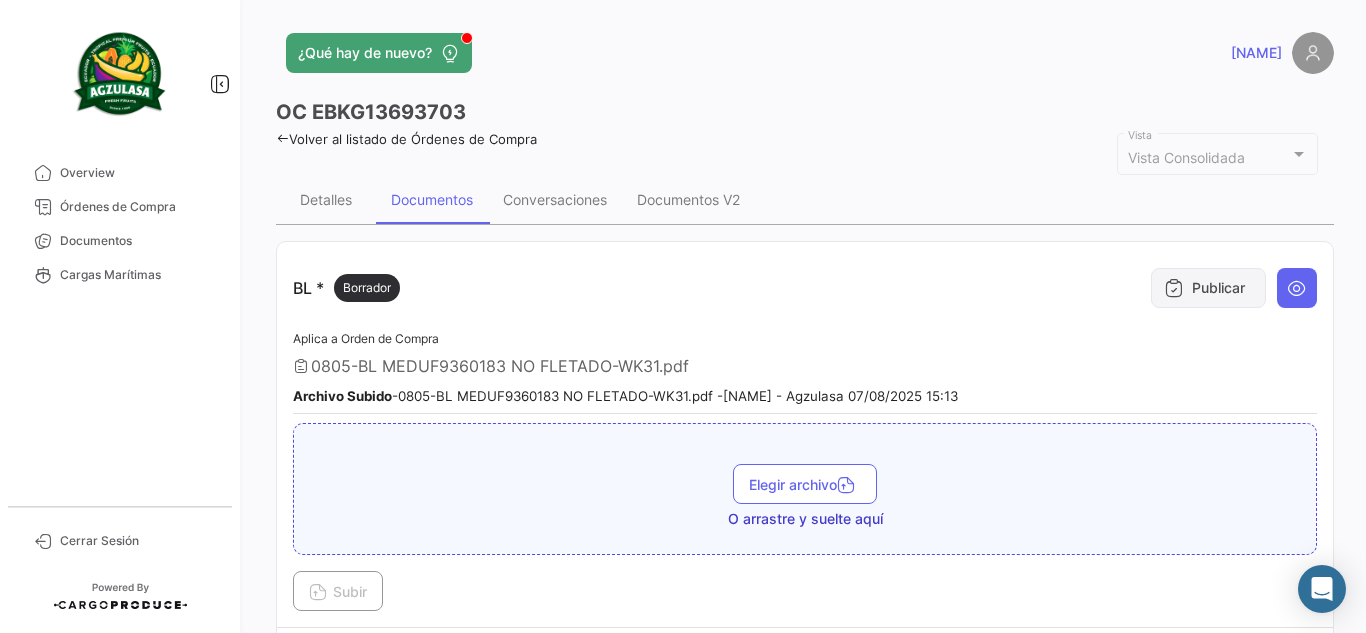 click on "Publicar" at bounding box center [1208, 288] 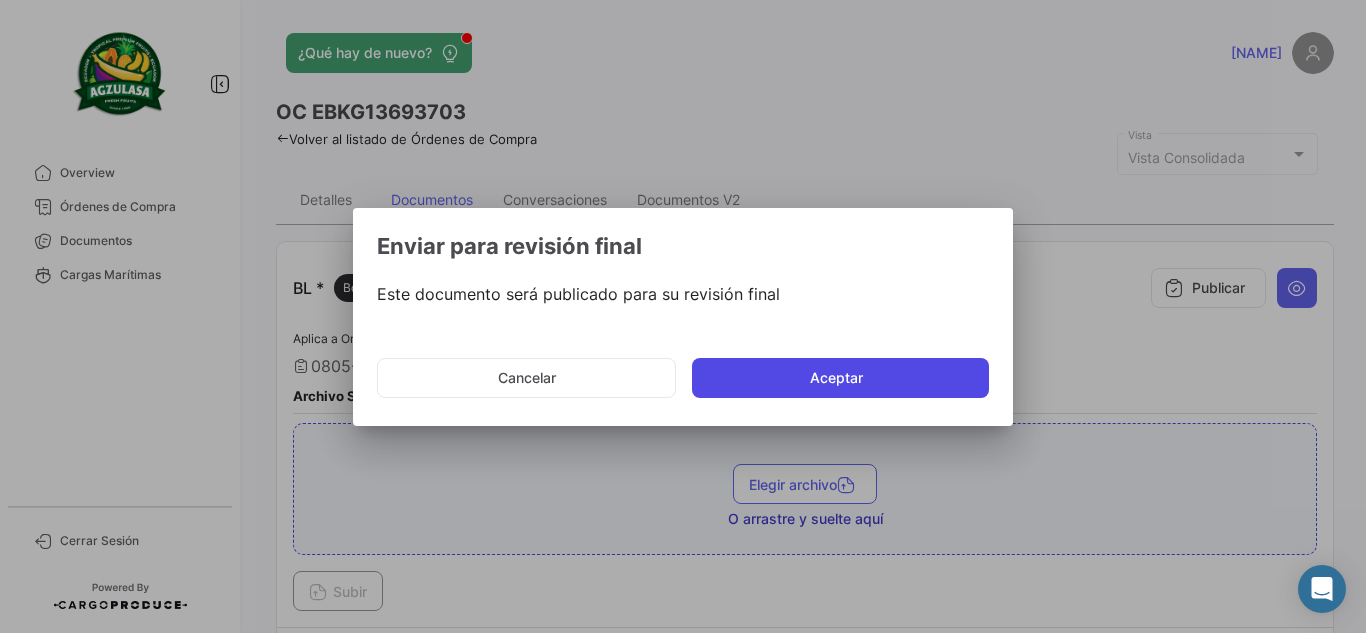 click on "Aceptar" 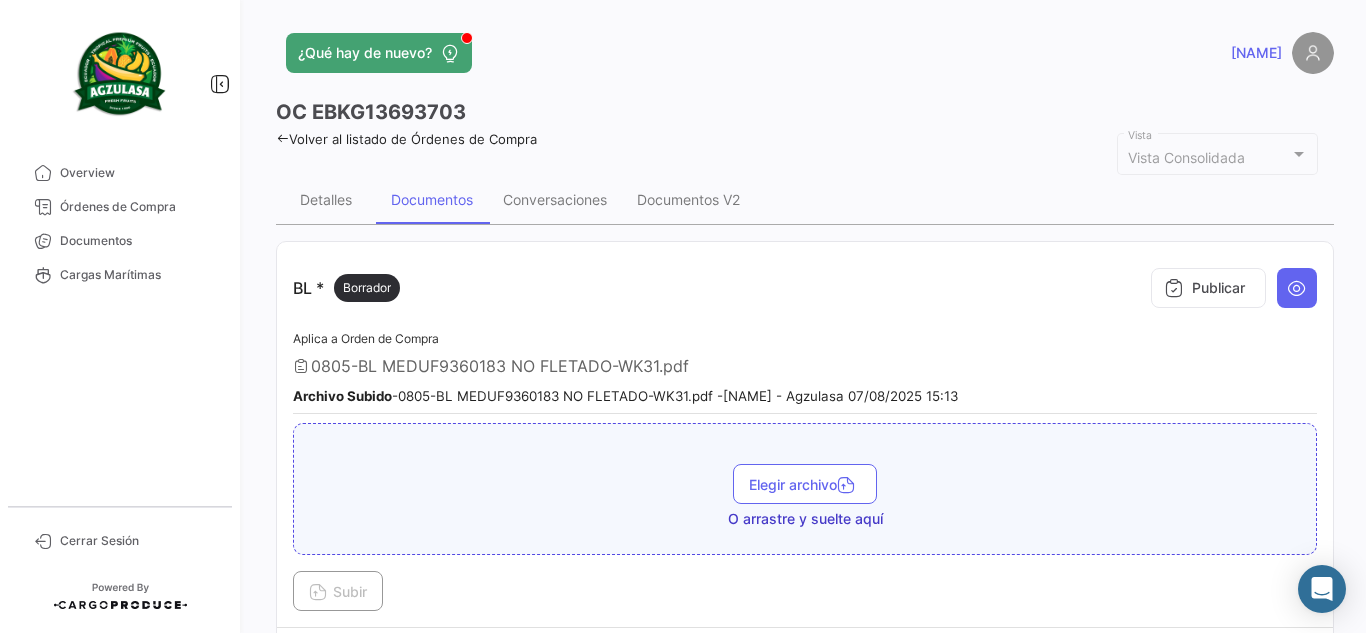 click on "¿Qué hay de nuevo? [NAME]" 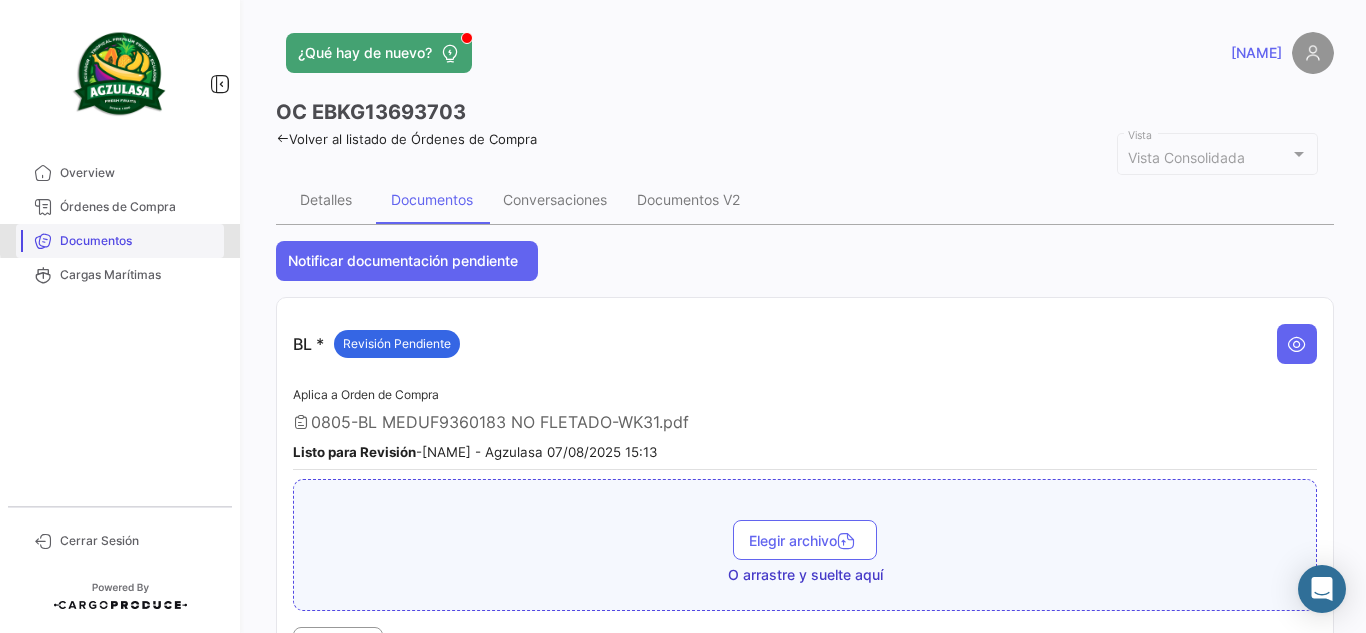 click on "Documentos" at bounding box center [138, 241] 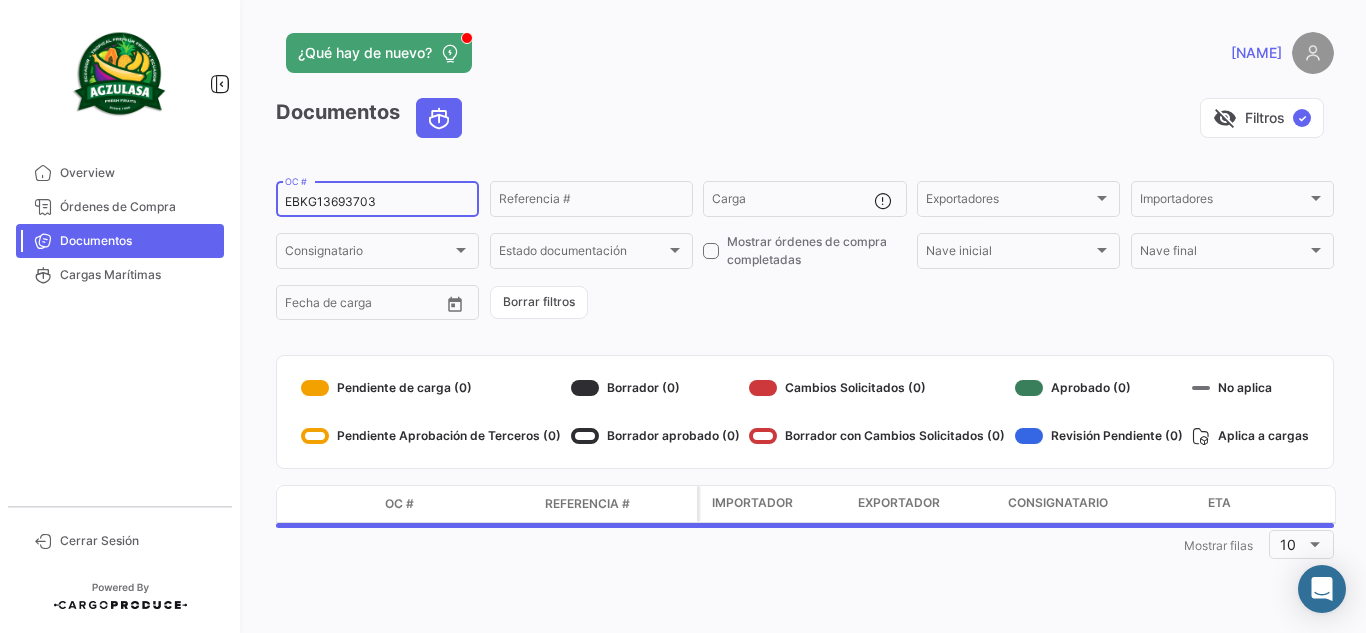 click on "EBKG13693703" at bounding box center (377, 202) 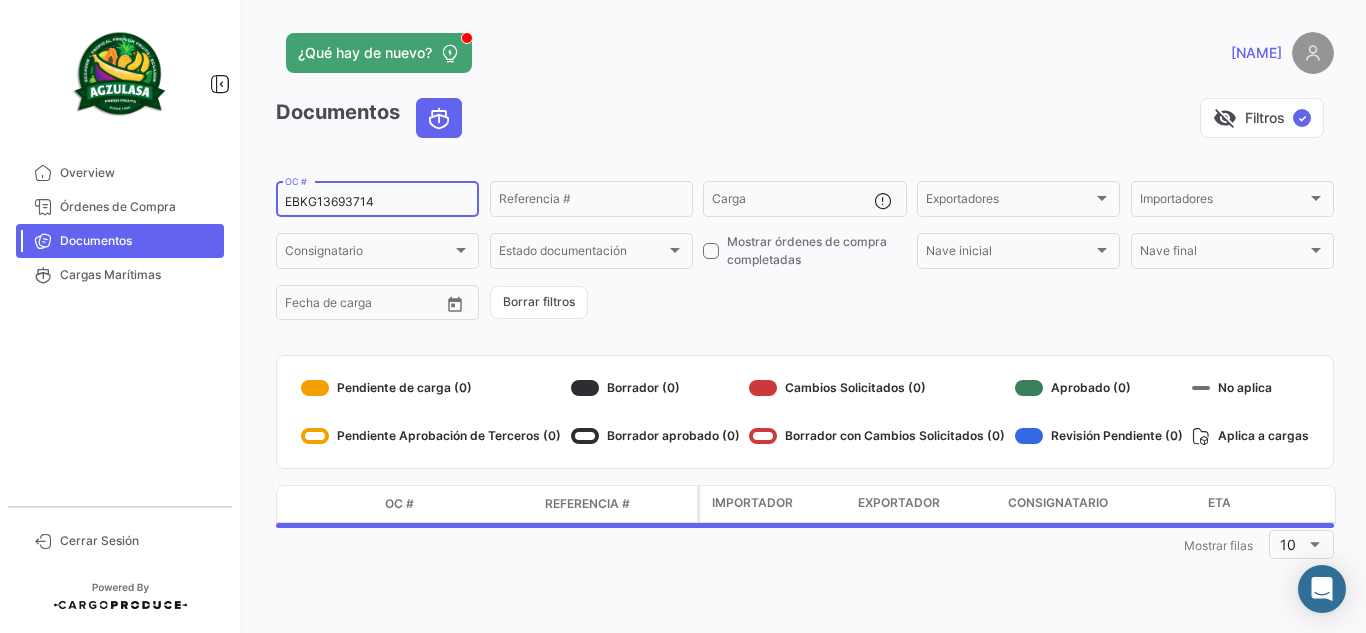 type on "EBKG13693714" 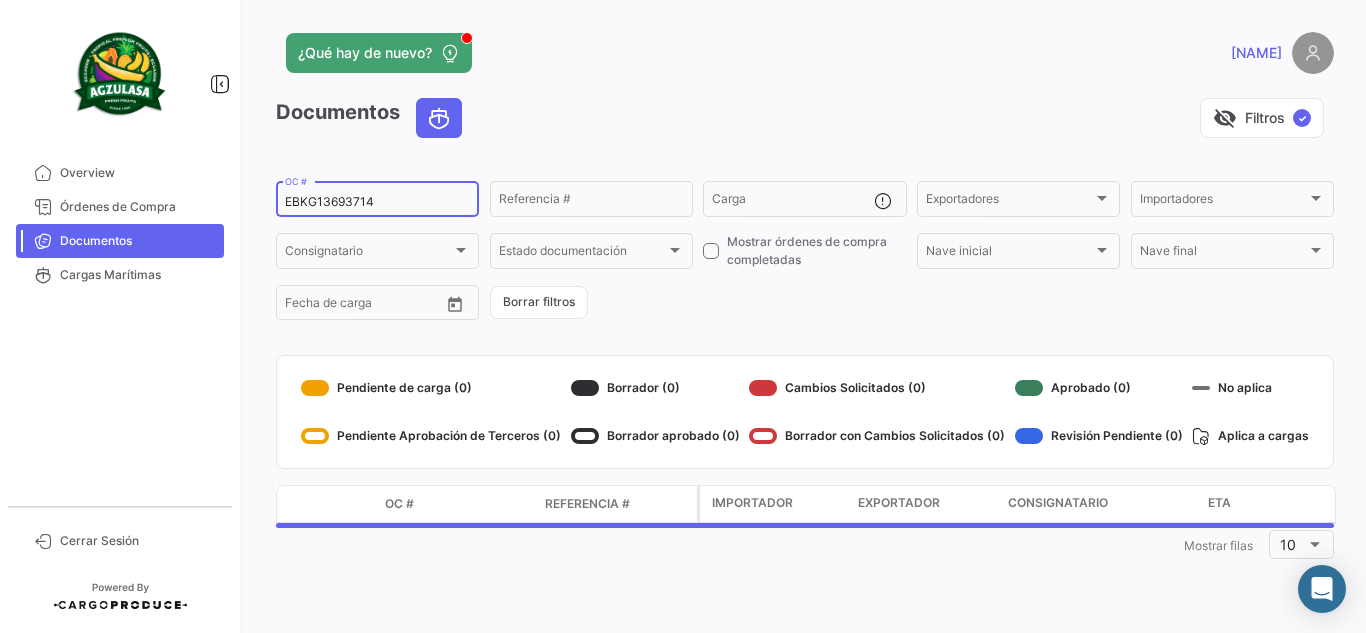 drag, startPoint x: 741, startPoint y: 68, endPoint x: 757, endPoint y: 77, distance: 18.35756 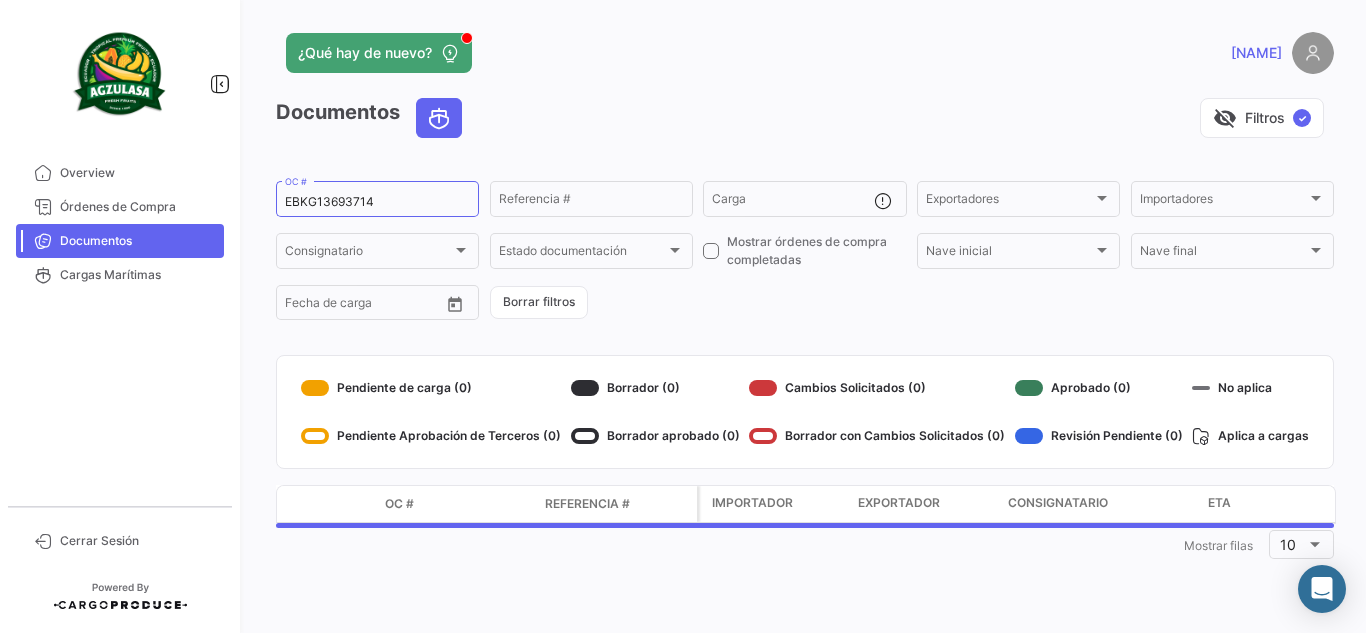 click on "visibility_off   Filtros  ✓" 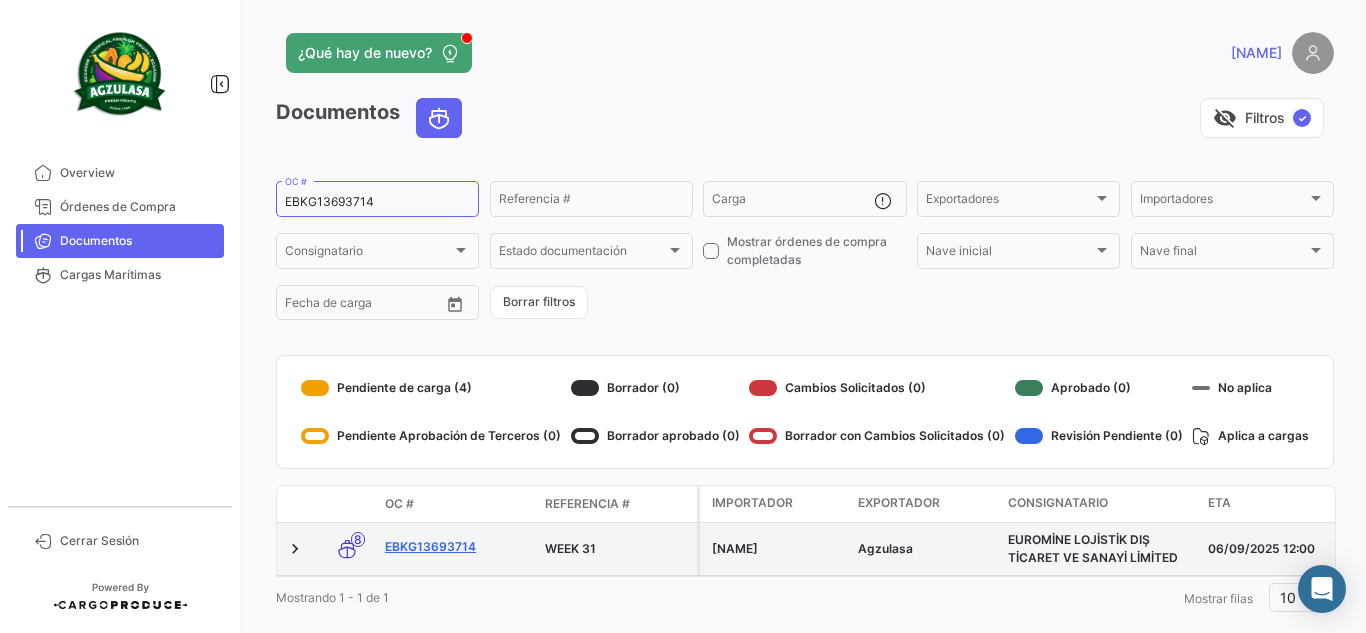 click on "EBKG13693714" 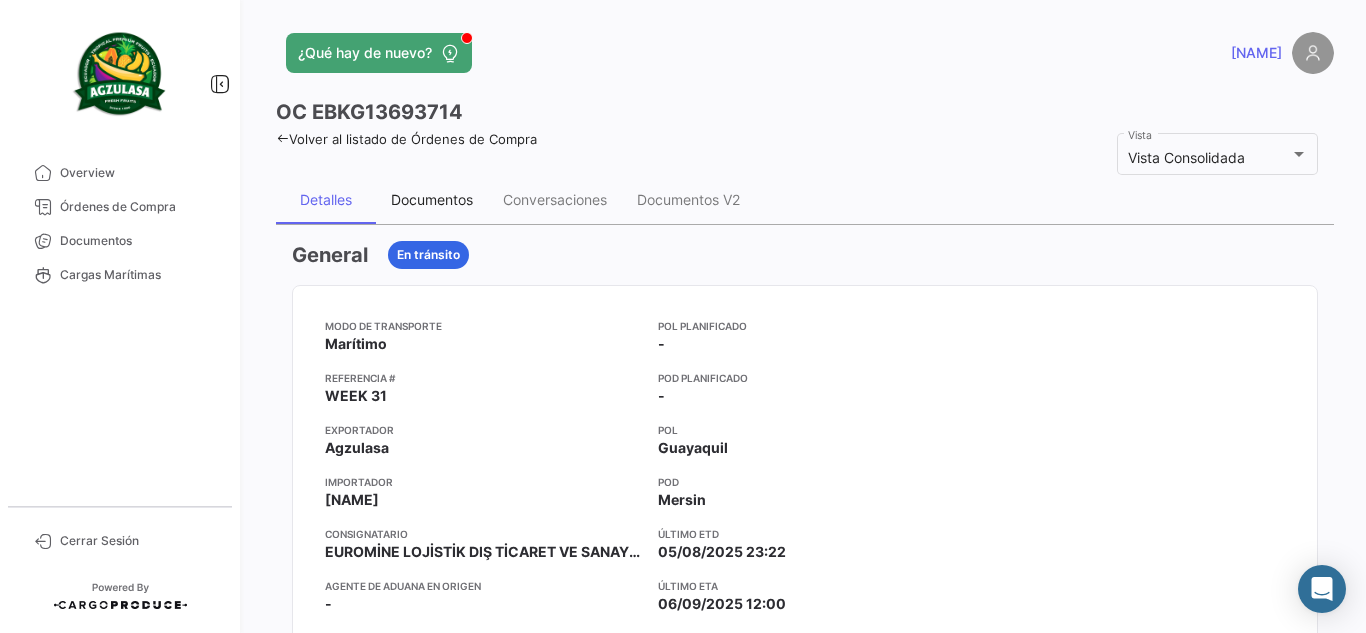 click on "Documentos" at bounding box center [432, 199] 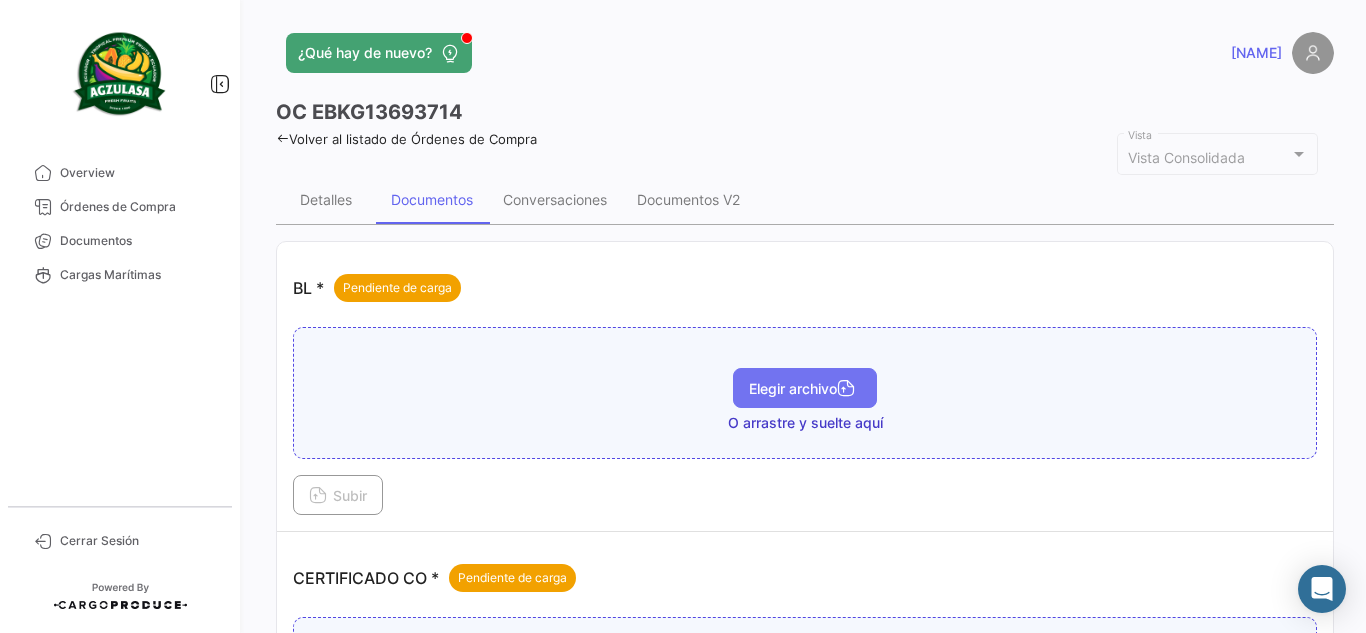 click on "Elegir archivo" at bounding box center [805, 388] 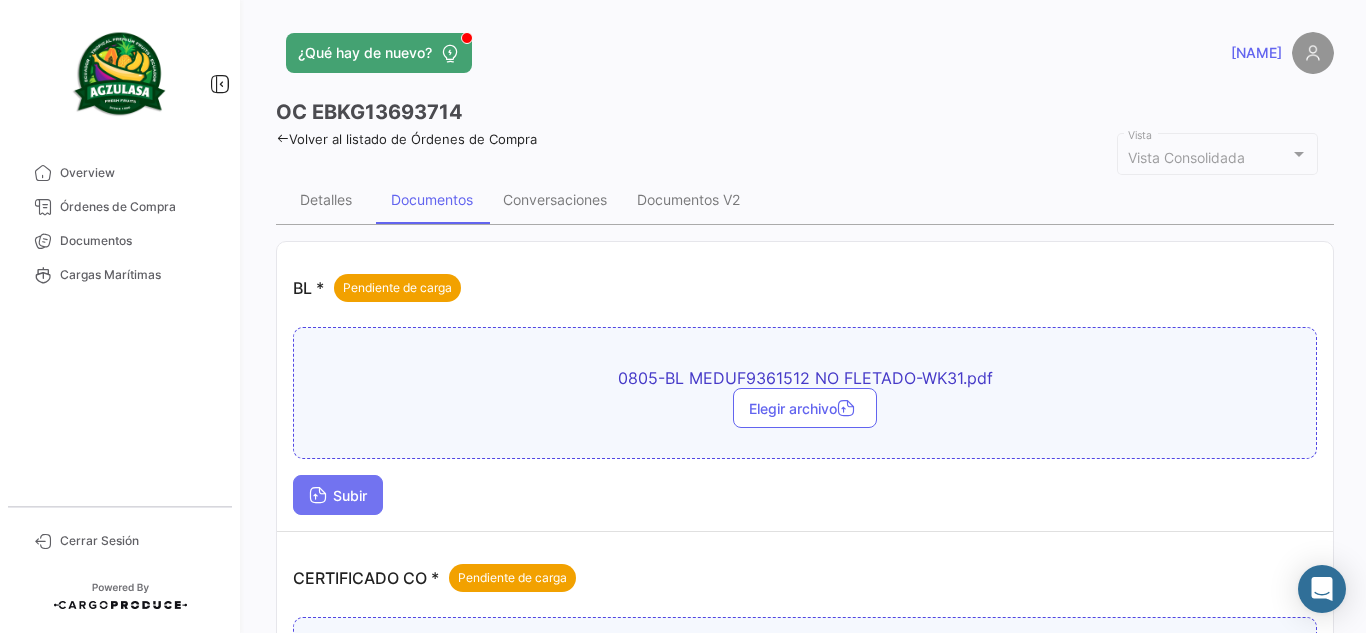 click on "Subir" at bounding box center (338, 495) 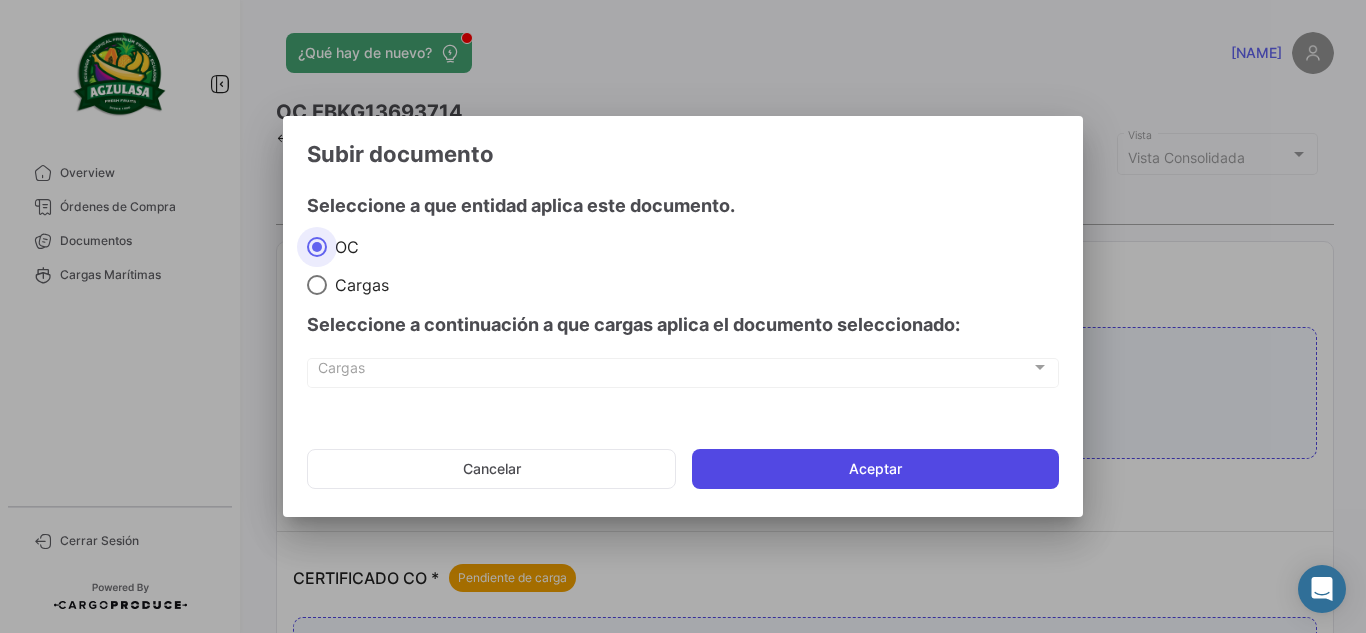 click on "Aceptar" 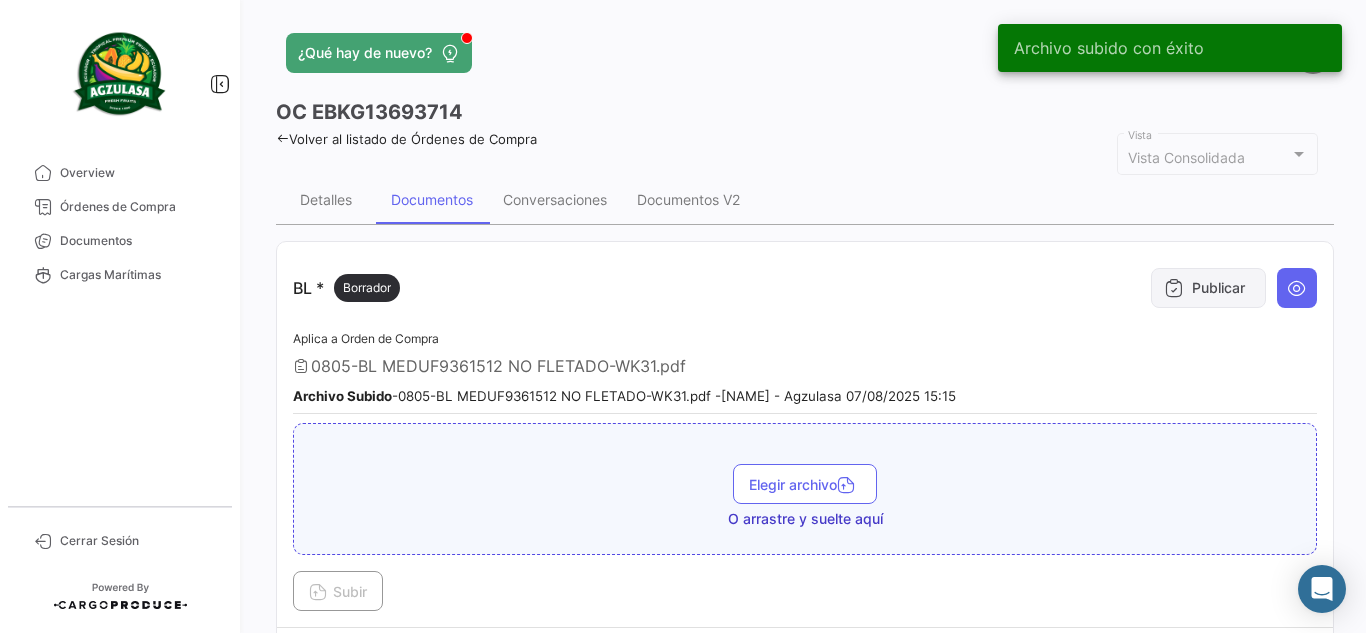 click on "Publicar" at bounding box center (1208, 288) 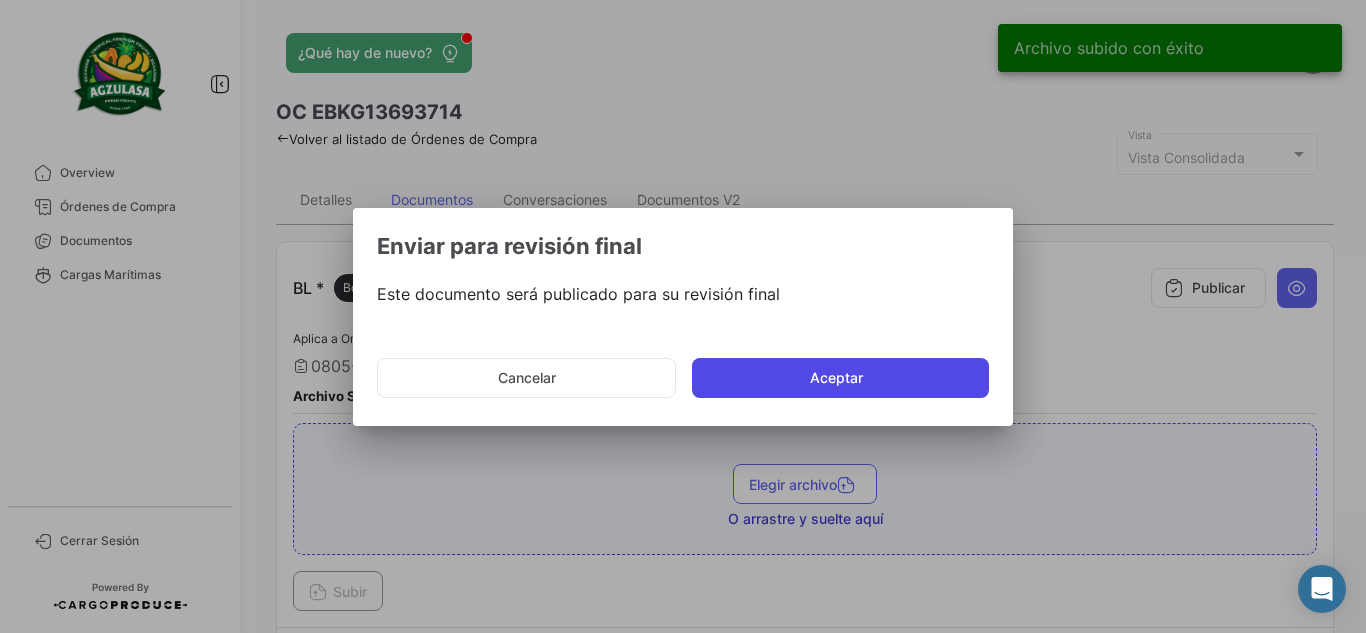 click on "Aceptar" 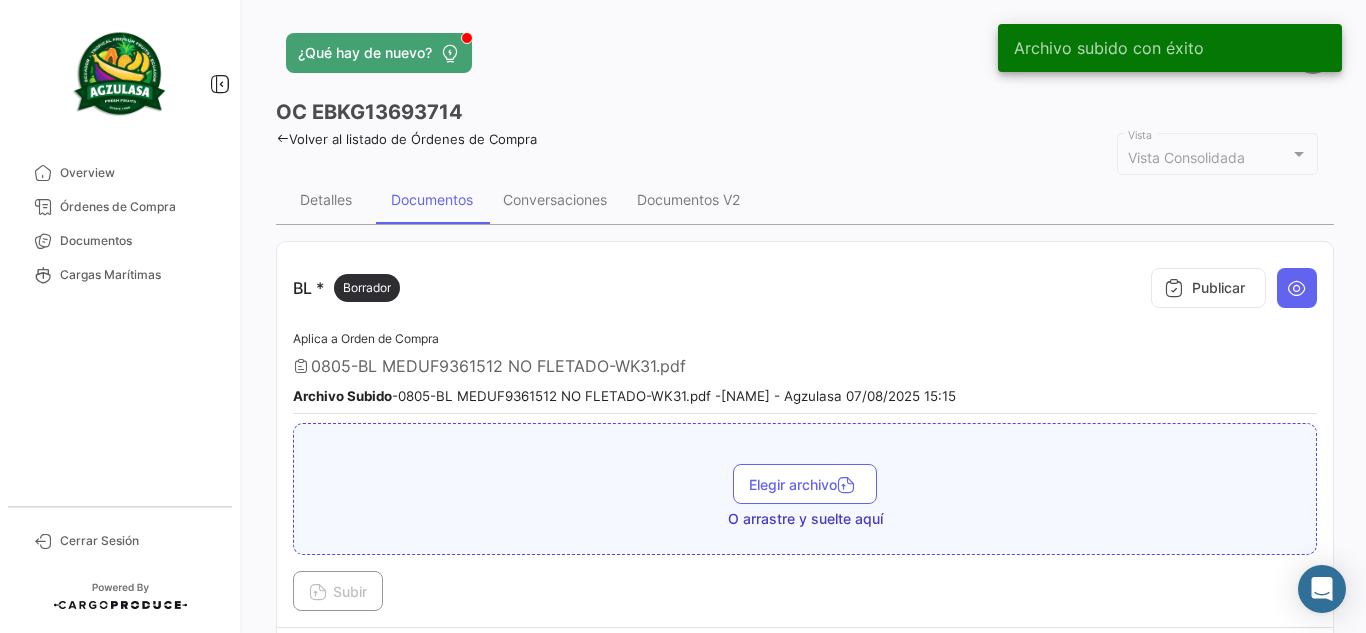 click on "Volver al listado de Órdenes de Compra" 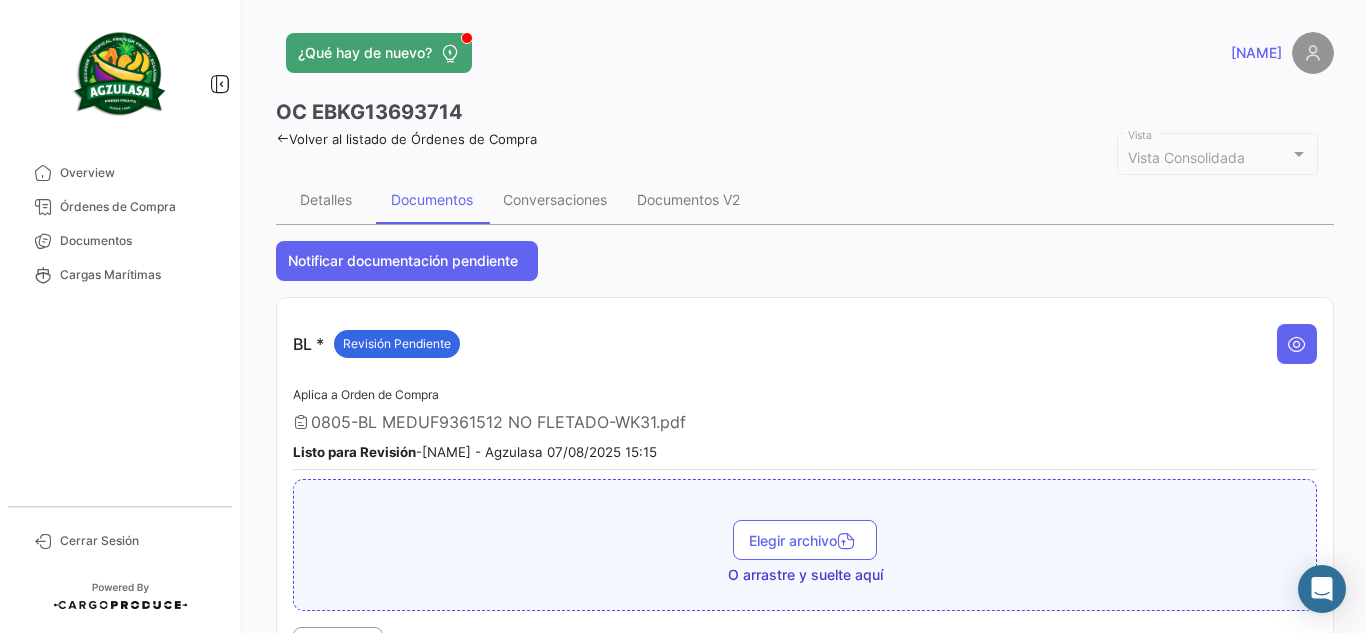 click on "¿Qué hay de nuevo? [NAME]" 